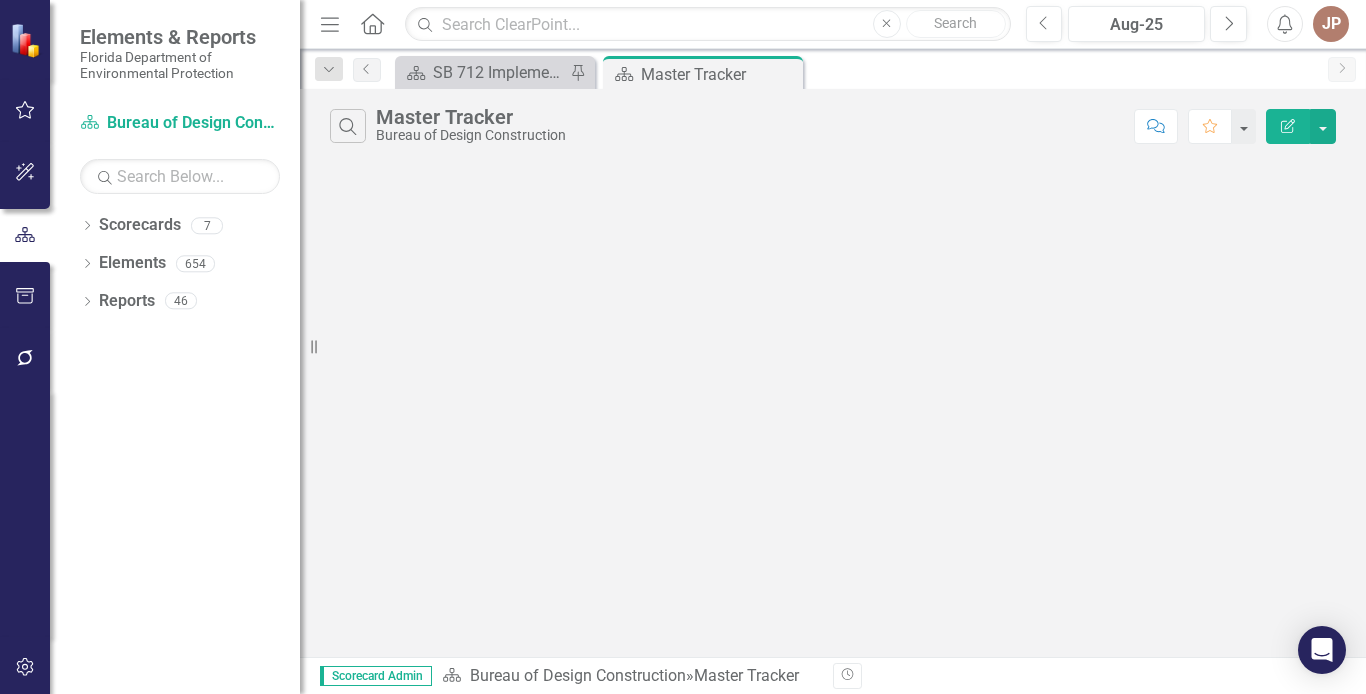 scroll, scrollTop: 0, scrollLeft: 0, axis: both 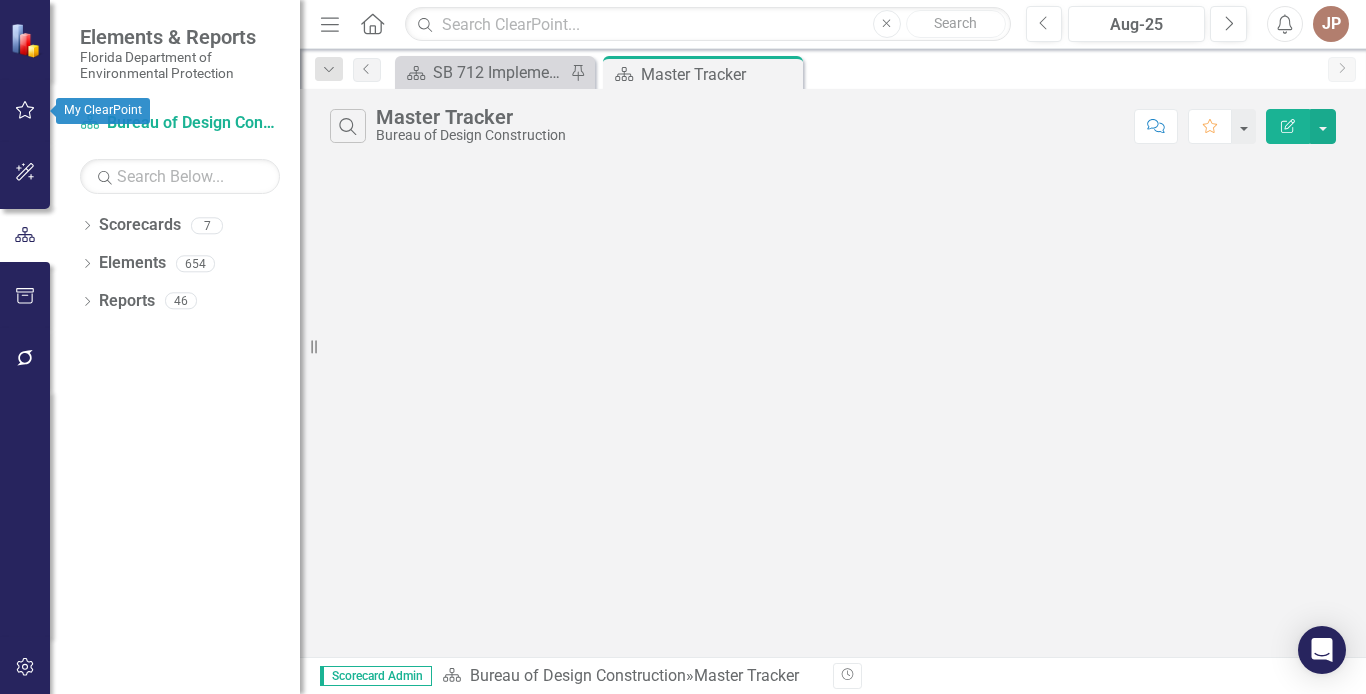 click 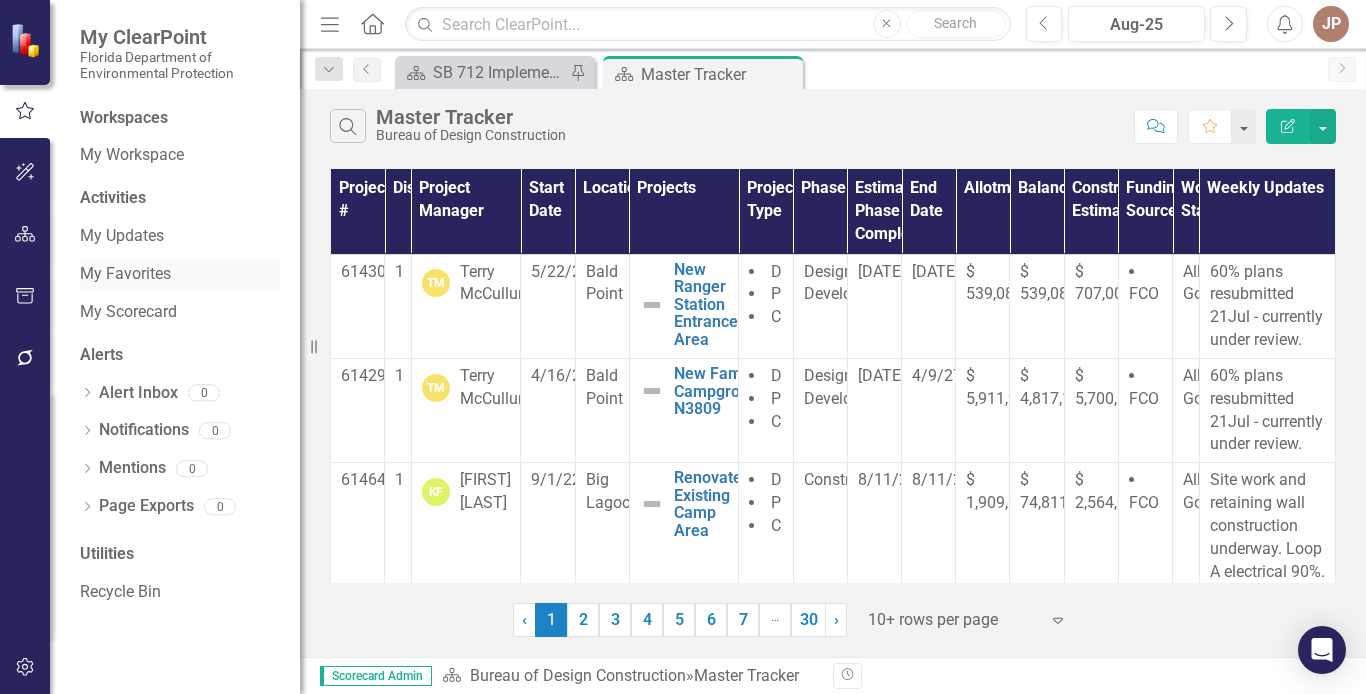 click on "My Favorites" at bounding box center (180, 274) 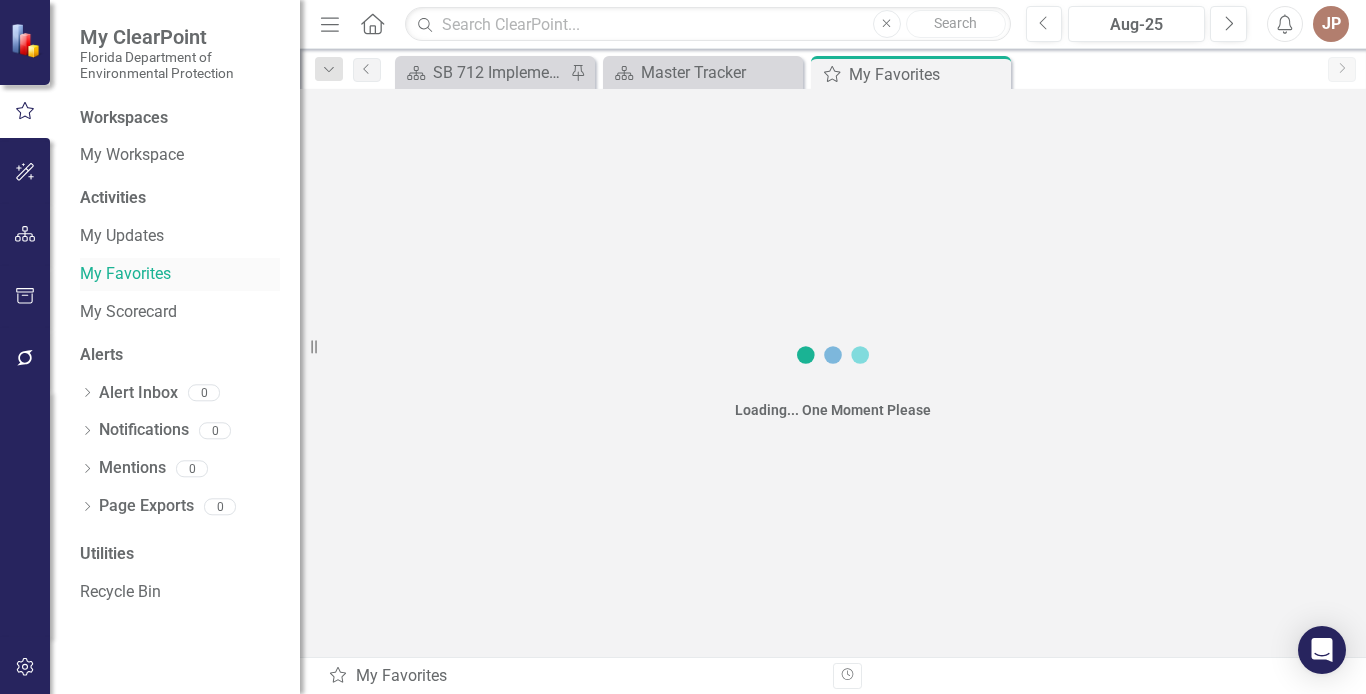 click on "My Favorites" at bounding box center [180, 274] 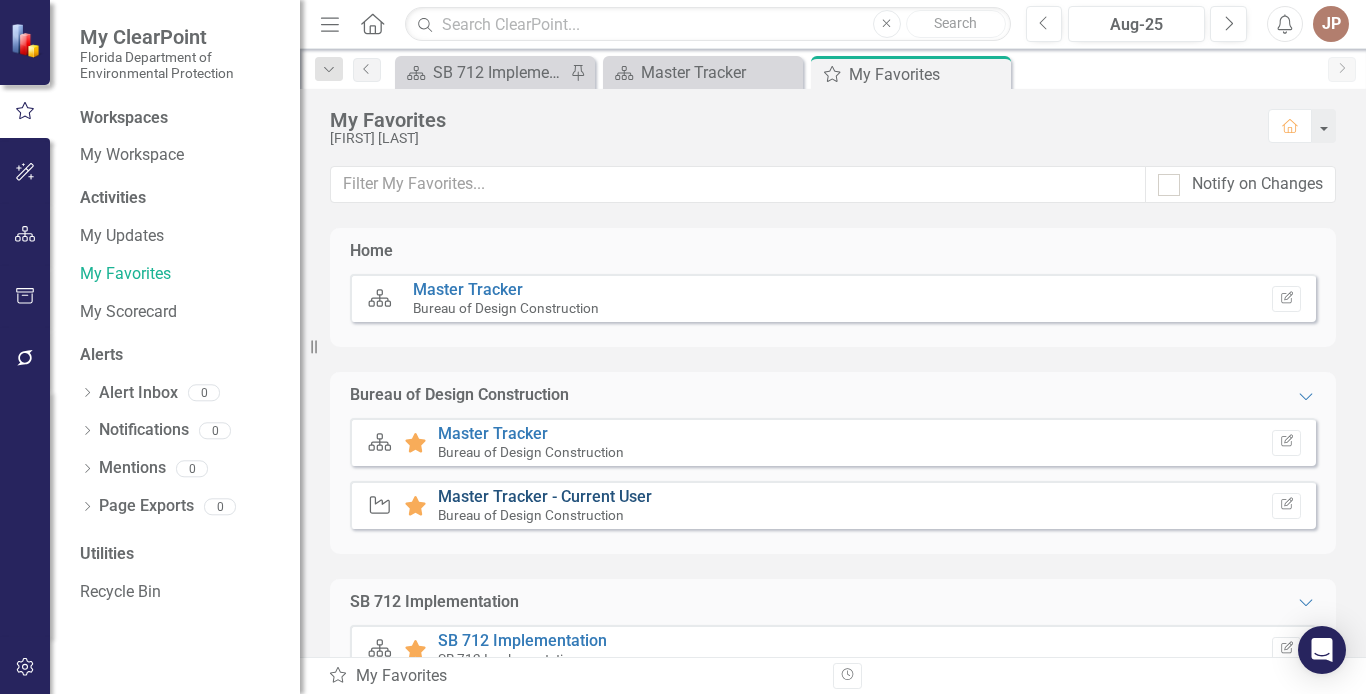 click on "Master Tracker - Current User" at bounding box center (545, 496) 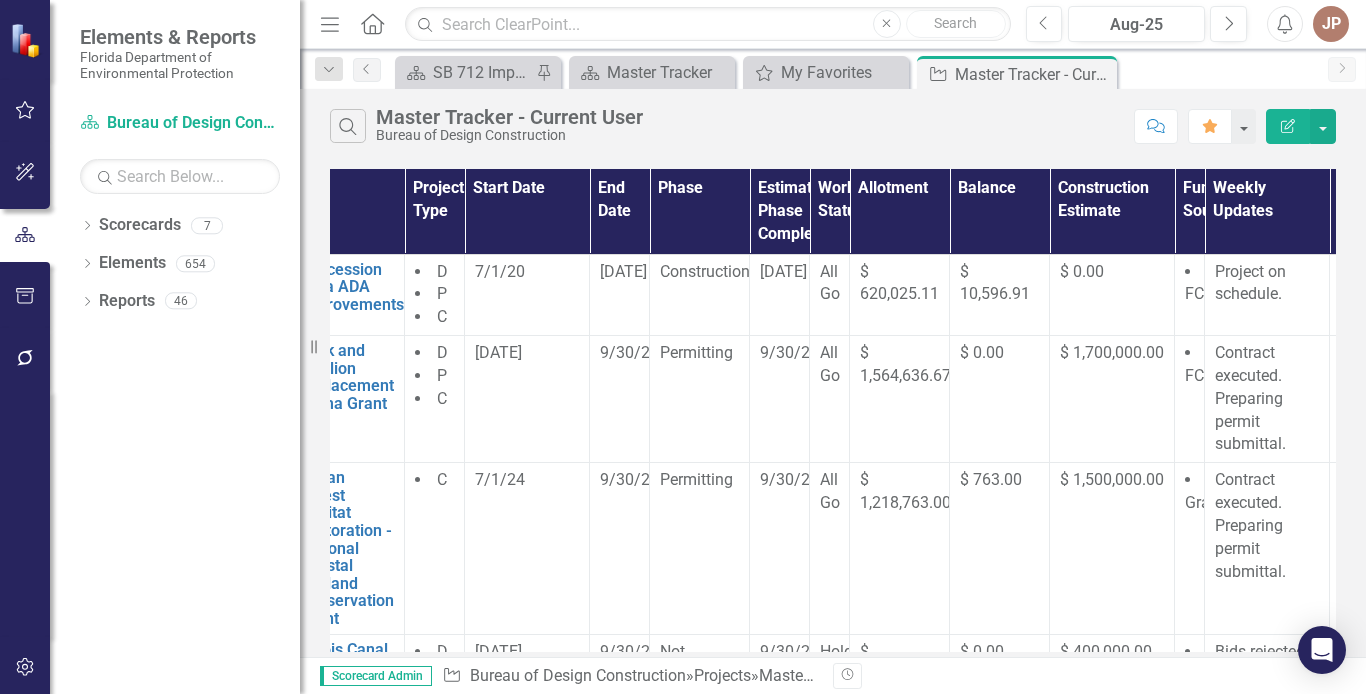 scroll, scrollTop: 0, scrollLeft: 224, axis: horizontal 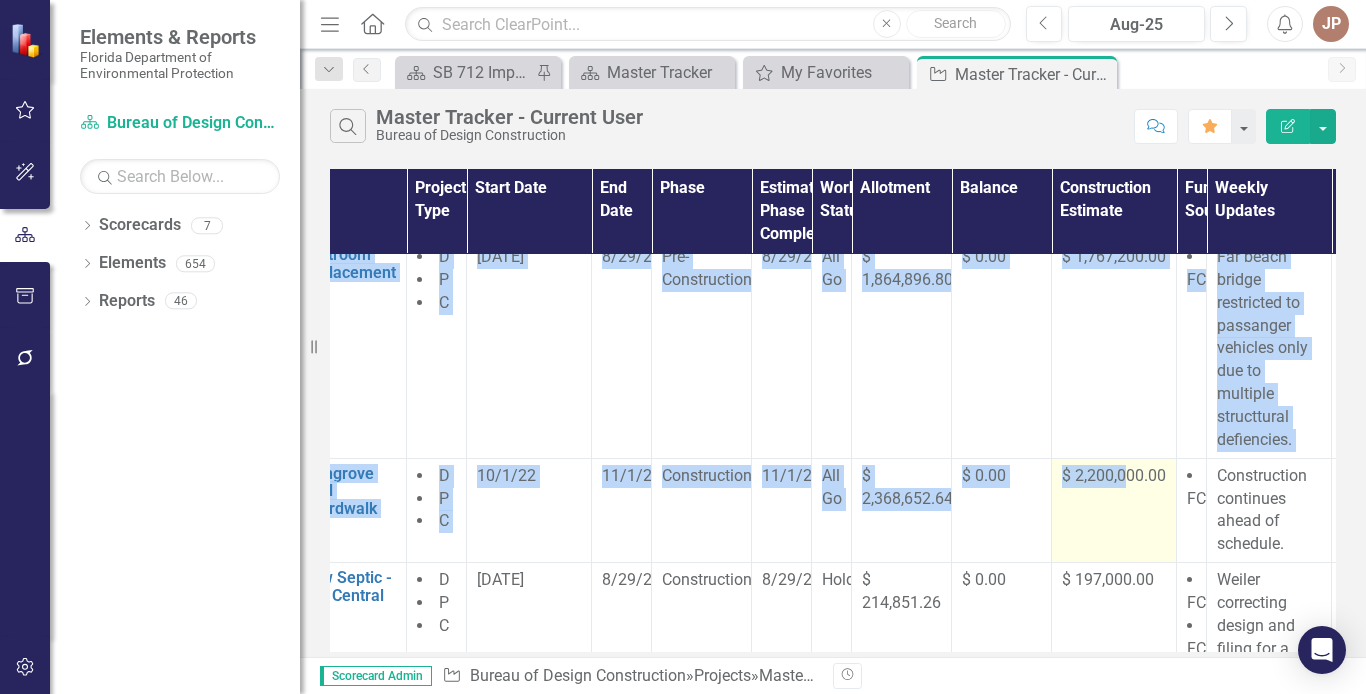drag, startPoint x: 994, startPoint y: 632, endPoint x: 1114, endPoint y: 494, distance: 182.87701 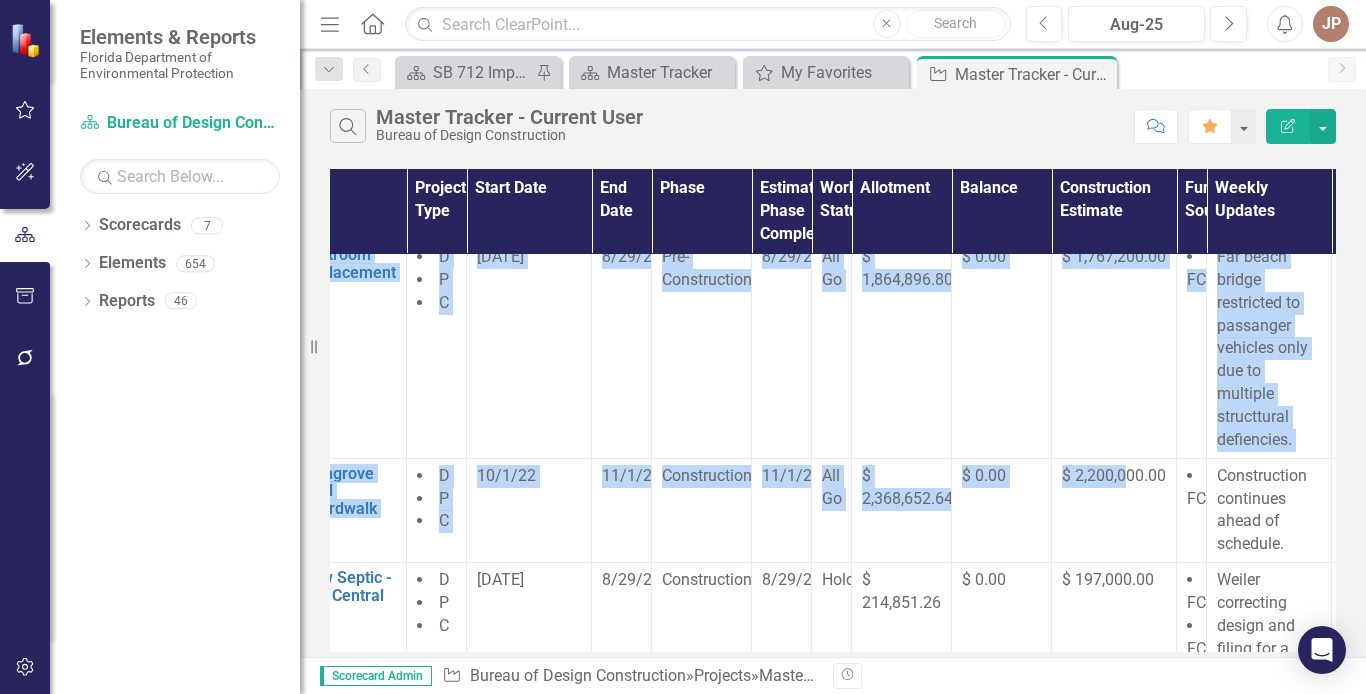 click on "Project # District Location Projects Project Type Start Date End Date Phase Estimated Phase Completion Work Status Allotment Balance Construction Estimate Funding Source Weekly Updates Priority Level 61321C 5 Bahia Honda Concession Area ADA Improvements Edit Edit Project Link Open Element D P C [DATE] [DATE] Construction [DATE] All Go $ 620,025.11 $ 10,596.91 $ 0.00 FCO Project on schedule. 1 6I506C 5 Indian Key Dock and Pavilion Replacement - Irma Grant Edit Edit Project Link Open Element D P C [DATE] [DATE] Permitting [DATE] All Go $ 1,564,636.67 $ 0.00 $ 1,700,000.00 FCO Contract executed. Preparing permit submittal. 1 6G005 5 Key Largo Hammock Ocean Forest Habitat Restoration - National Coastal Wetland Conservation Grant Edit Edit Project Link Open Element C [DATE] [DATE] Permitting [DATE] All Go $ 1,218,763.00 $ 763.00 $ 1,500,000.00 Grant Contract executed. Preparing permit submittal. 1 50441 5 Key Largo Hammock Valois Canal Plug Repair Edit Edit Project Link Open Element D P C [DATE] D" at bounding box center [833, 410] 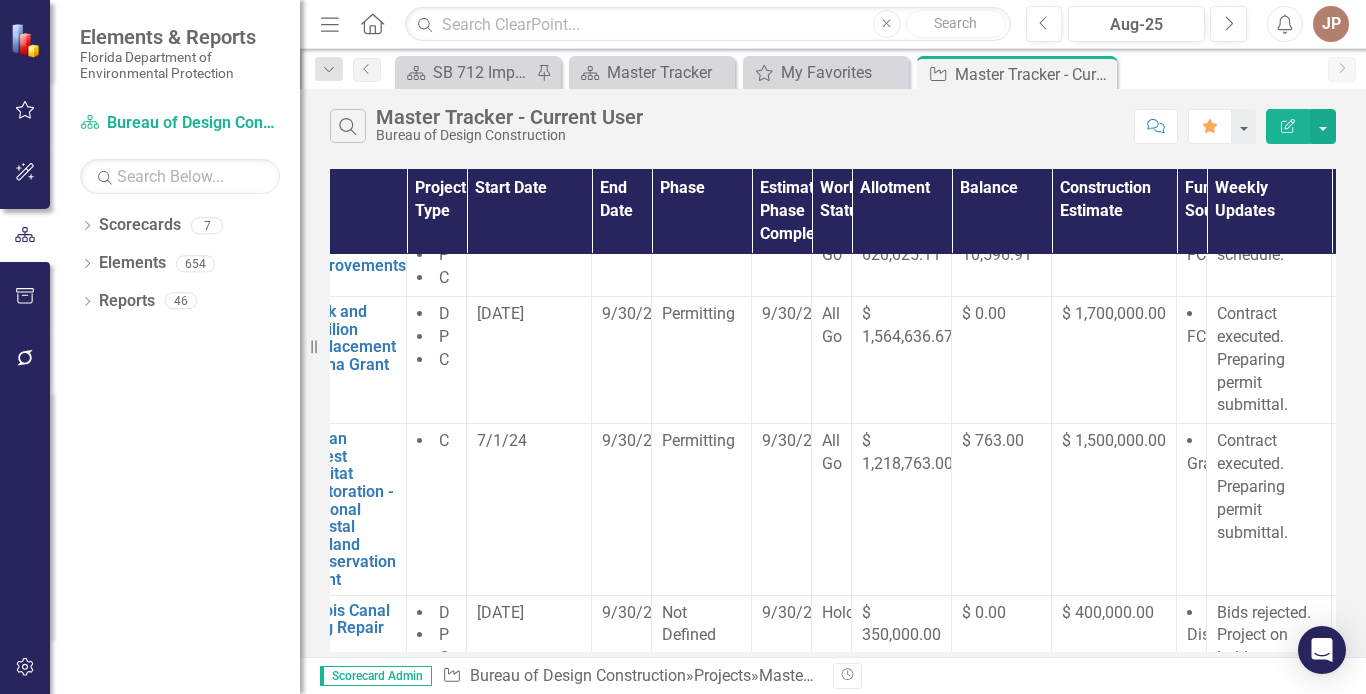 scroll, scrollTop: 0, scrollLeft: 224, axis: horizontal 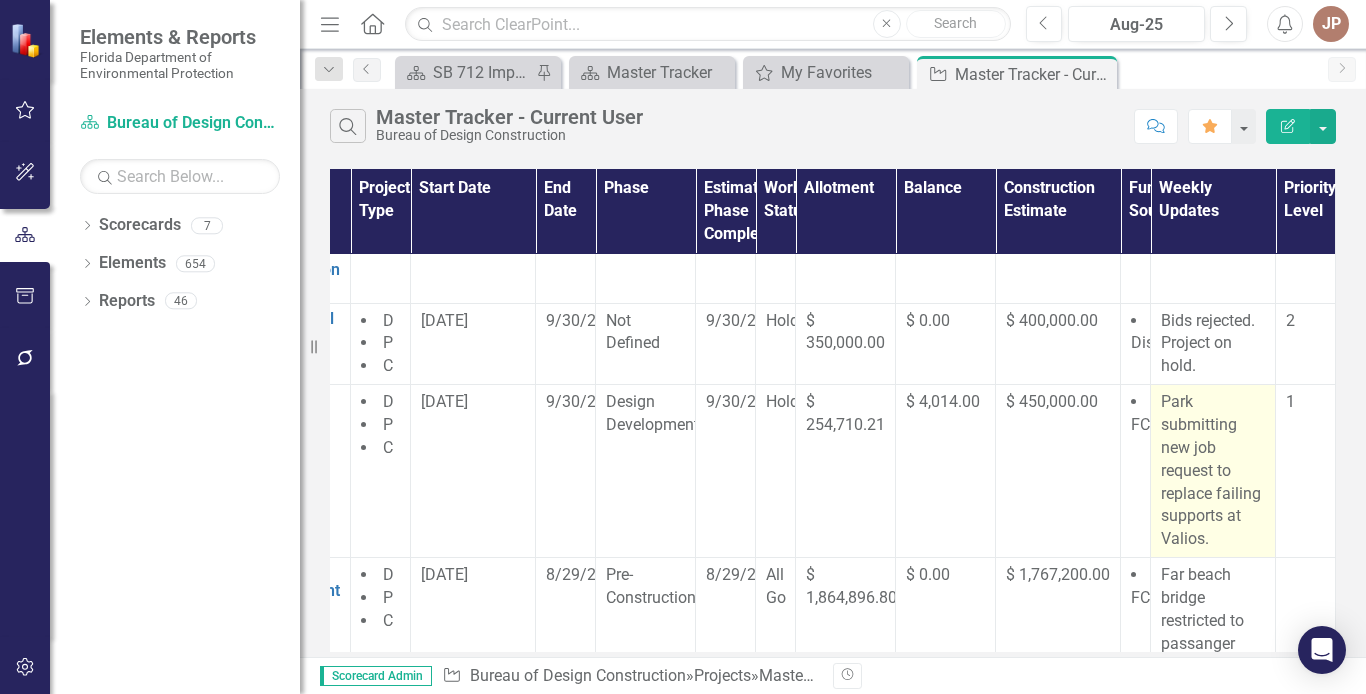 click on "Park submitting new job request to replace failing supports at Valios." at bounding box center (1213, 471) 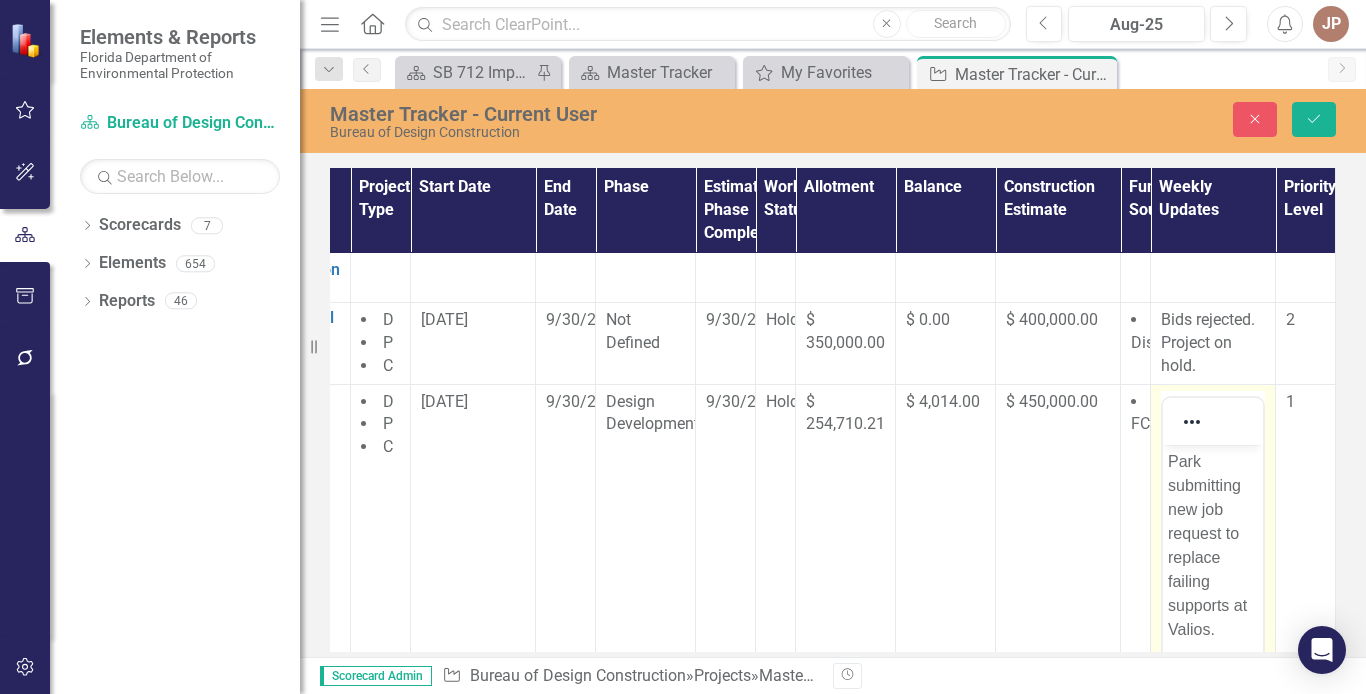 scroll, scrollTop: 0, scrollLeft: 0, axis: both 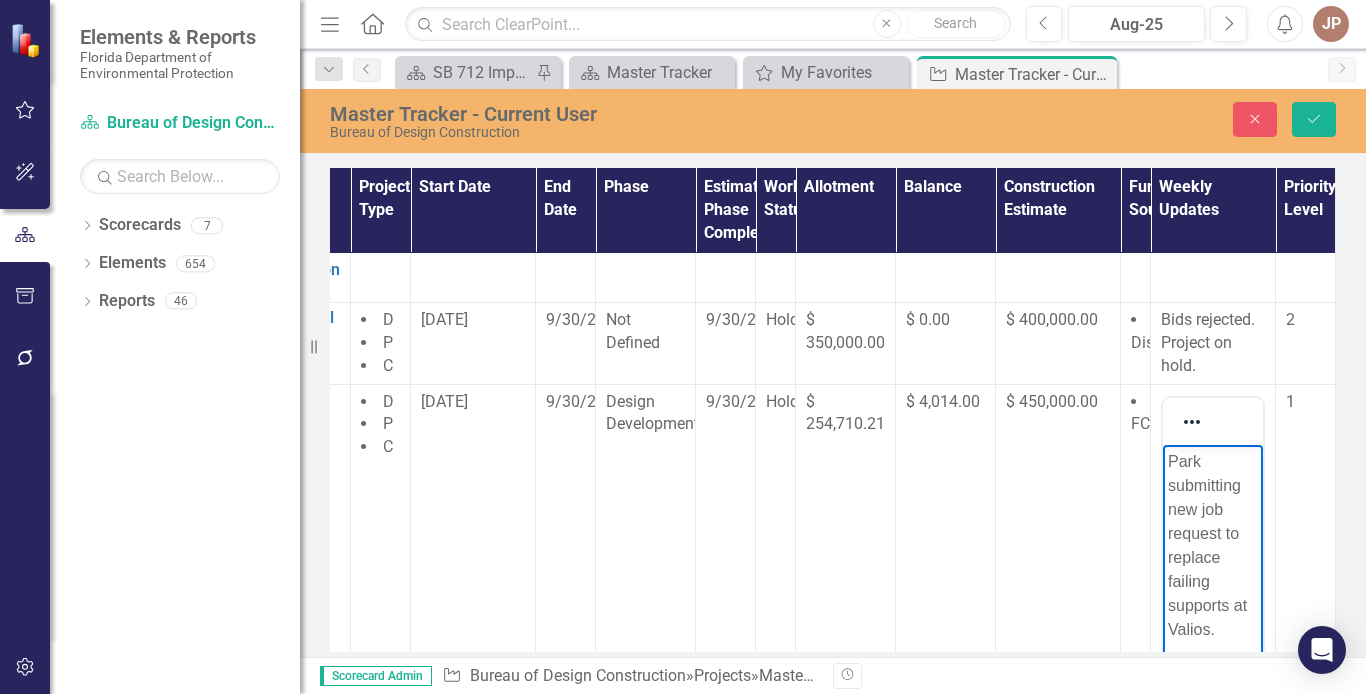 click on "Park submitting new job request to replace failing supports at Valios." at bounding box center (1213, 545) 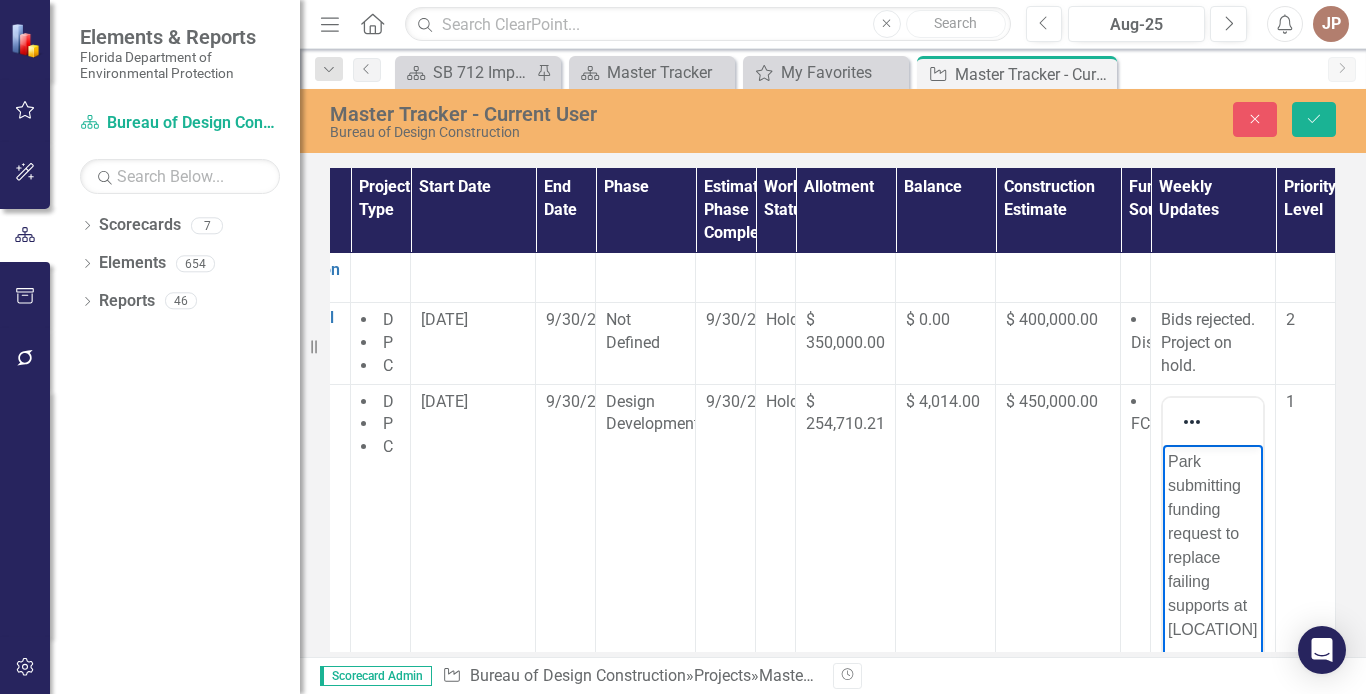 click on "Park submitting funding request to replace failing supports at [LOCATION]." at bounding box center (1213, 557) 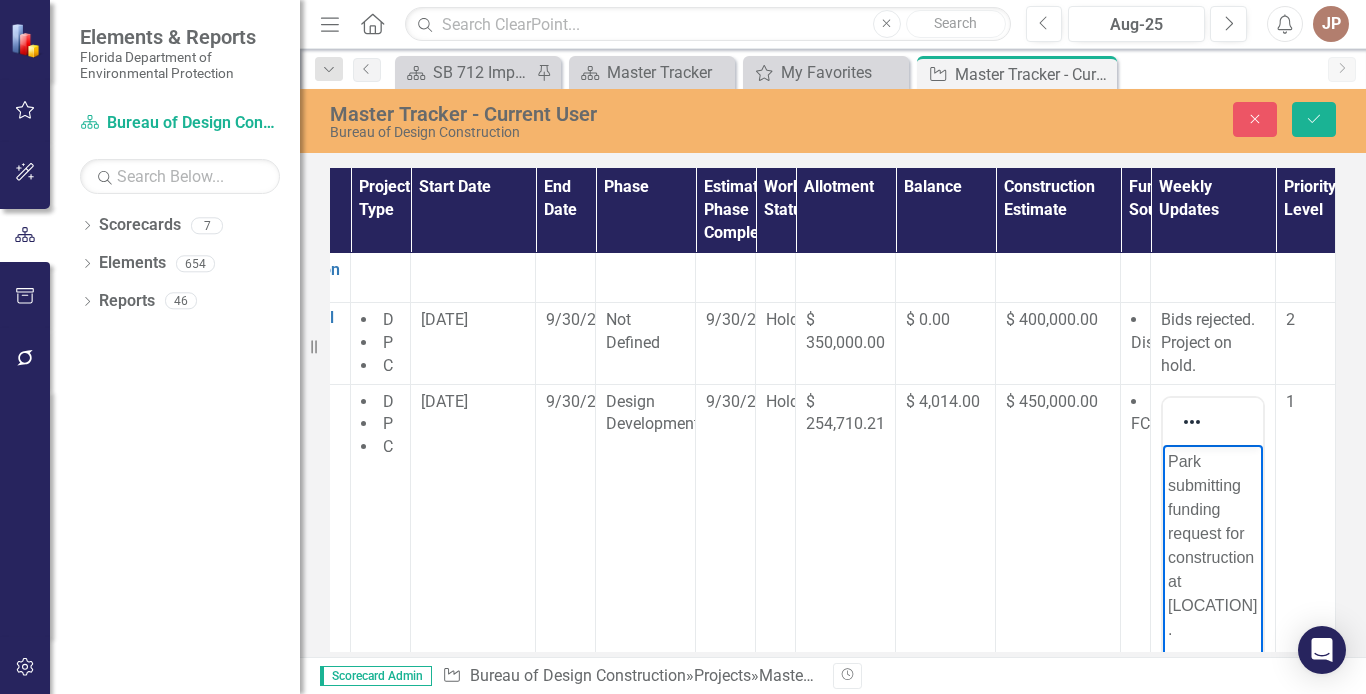 click on "Park submitting funding request for construction at [LOCATION]." at bounding box center [1213, 545] 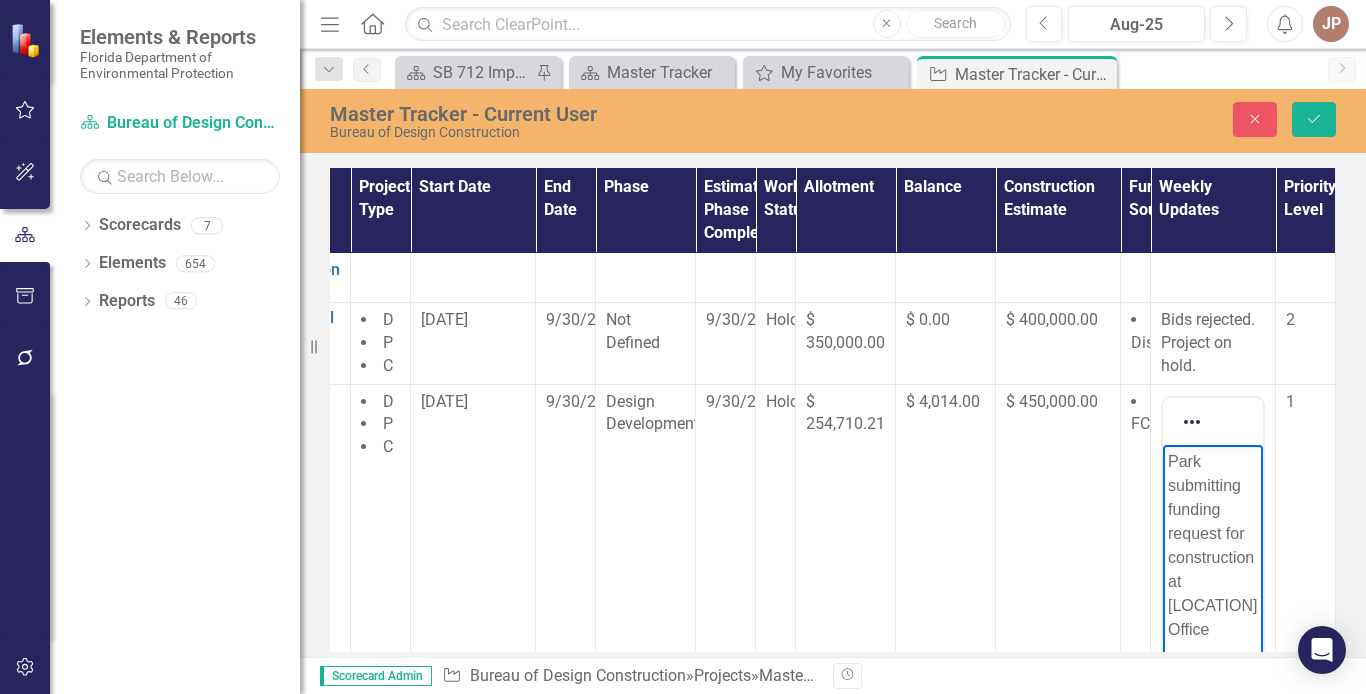 click on "Park submitting funding request for construction at [LOCATION] Office" at bounding box center (1213, 545) 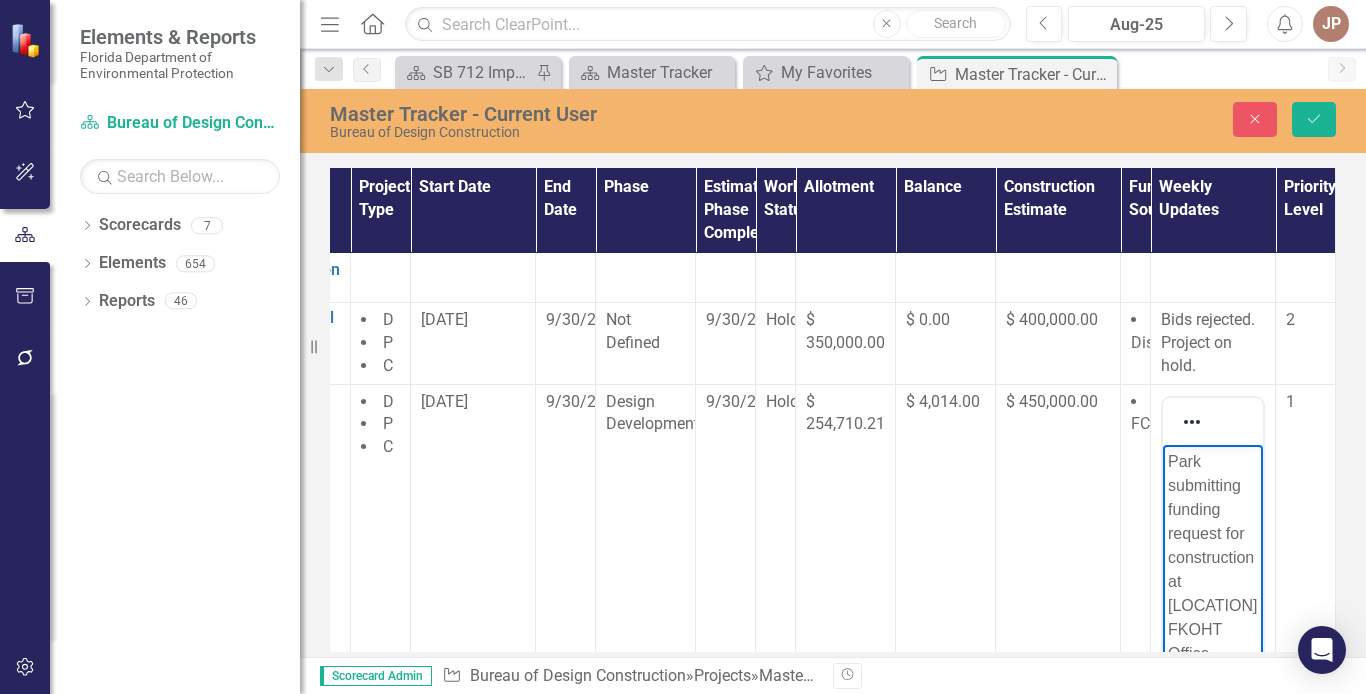 click on "Park submitting funding request for construction at [LOCATION] FKOHT Office" at bounding box center (1213, 557) 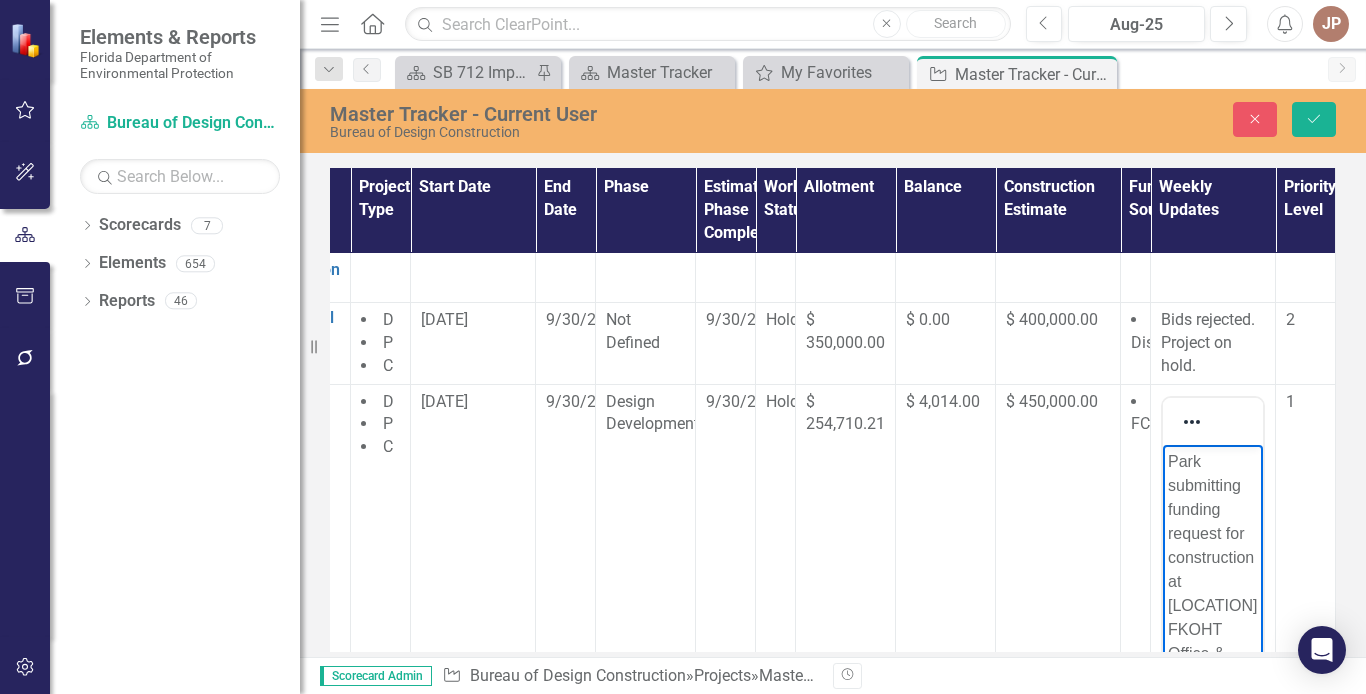 scroll, scrollTop: 338, scrollLeft: 296, axis: both 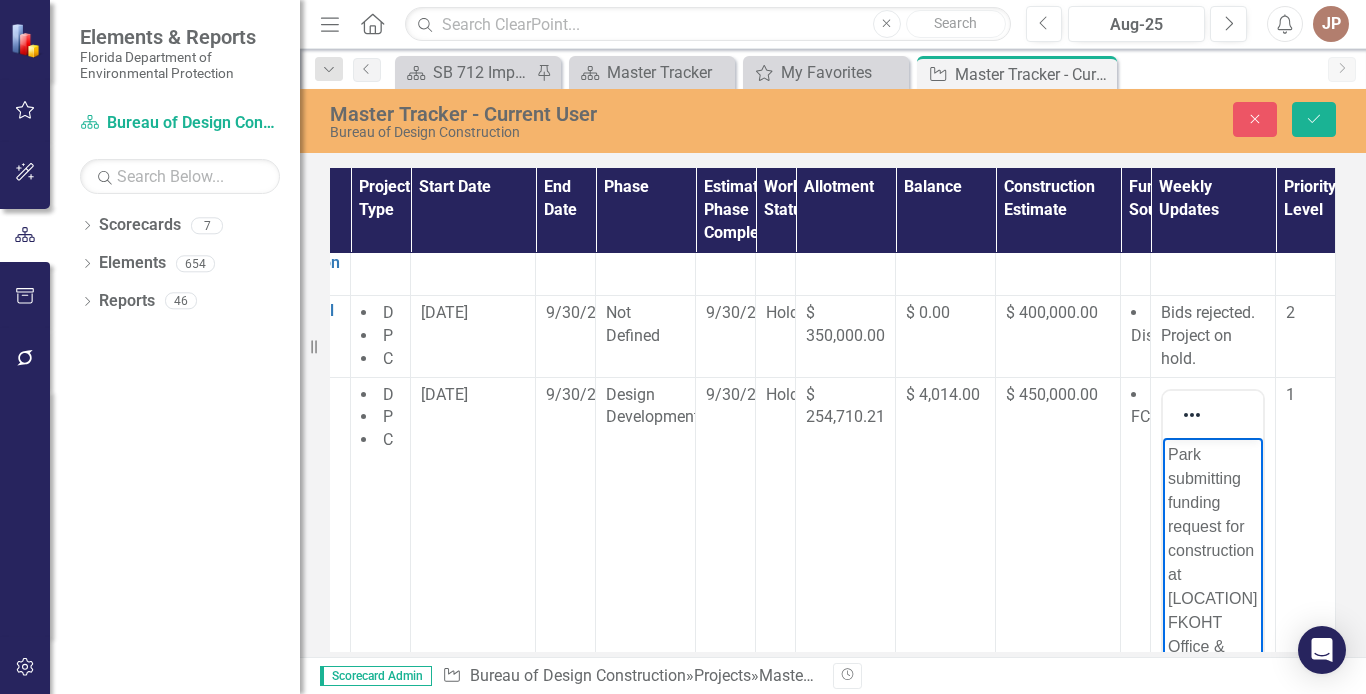 click on "Park submitting funding request for construction at [LOCATION] FKOHT Office & Residence" at bounding box center (1213, 562) 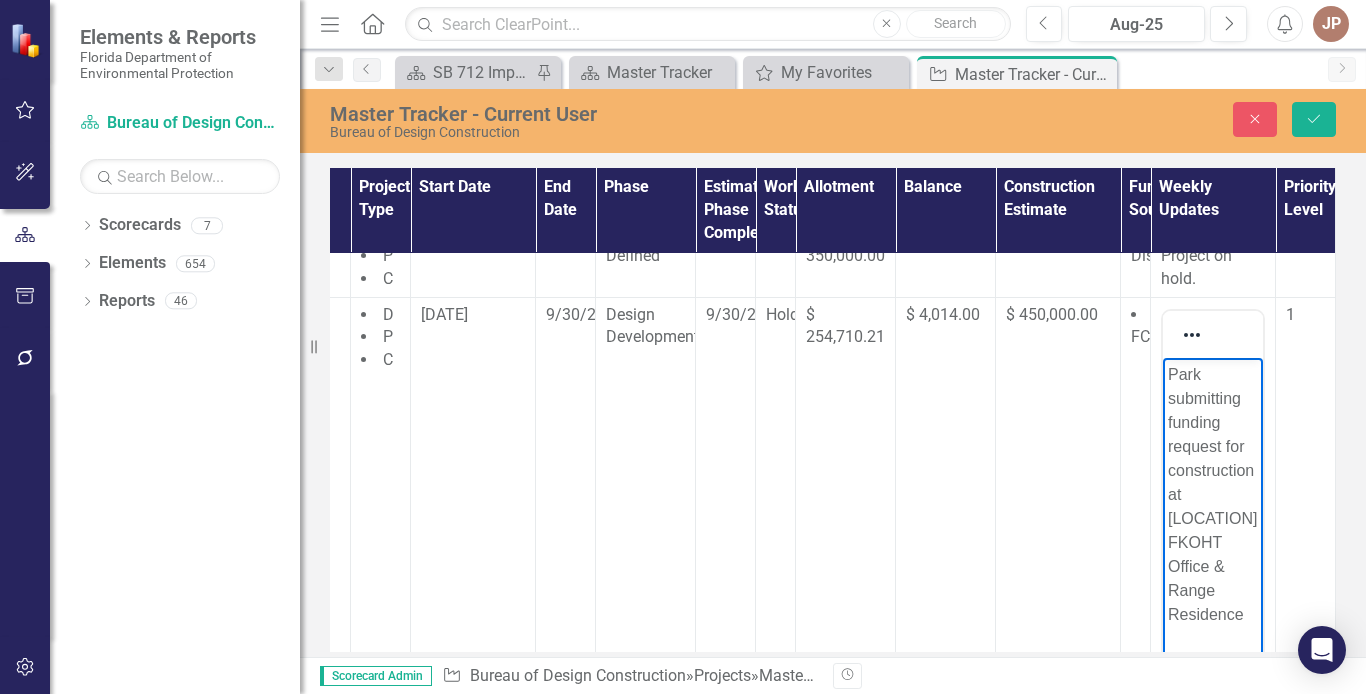 scroll, scrollTop: 435, scrollLeft: 296, axis: both 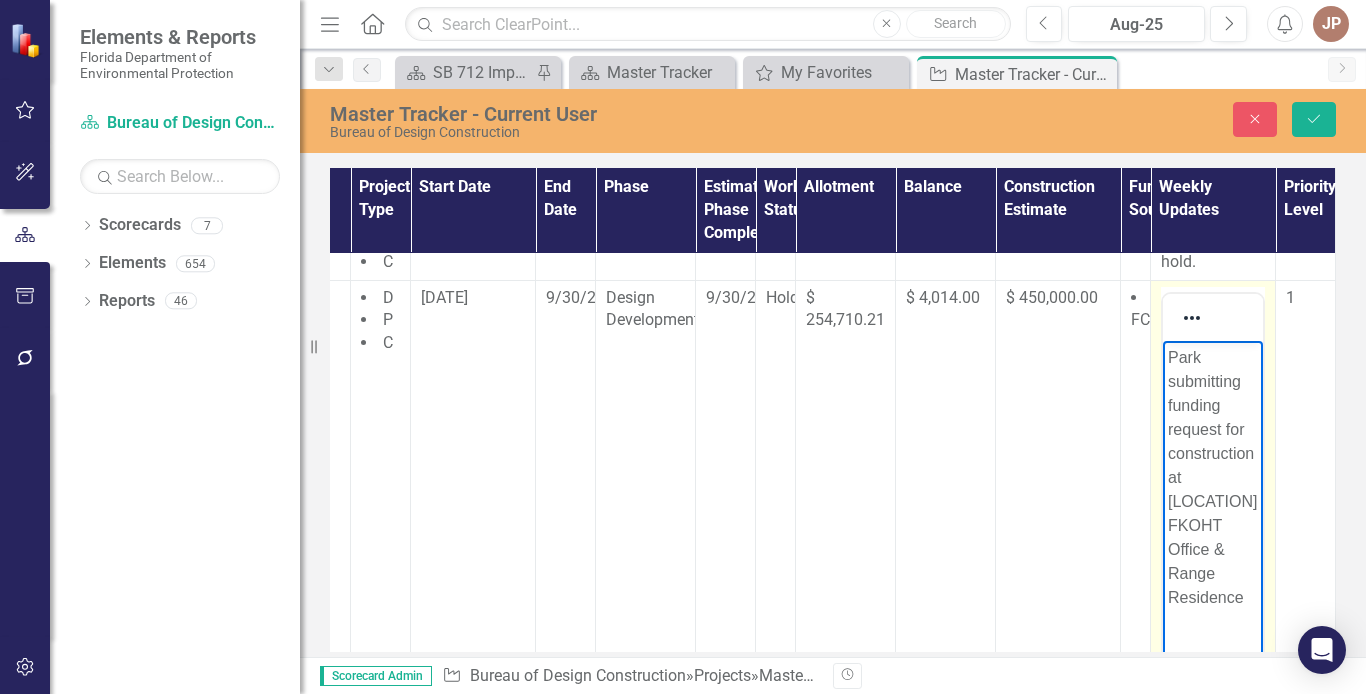 click on "Park submitting funding request for construction at [LOCATION] FKOHT Office & Range Residence" at bounding box center (1213, 477) 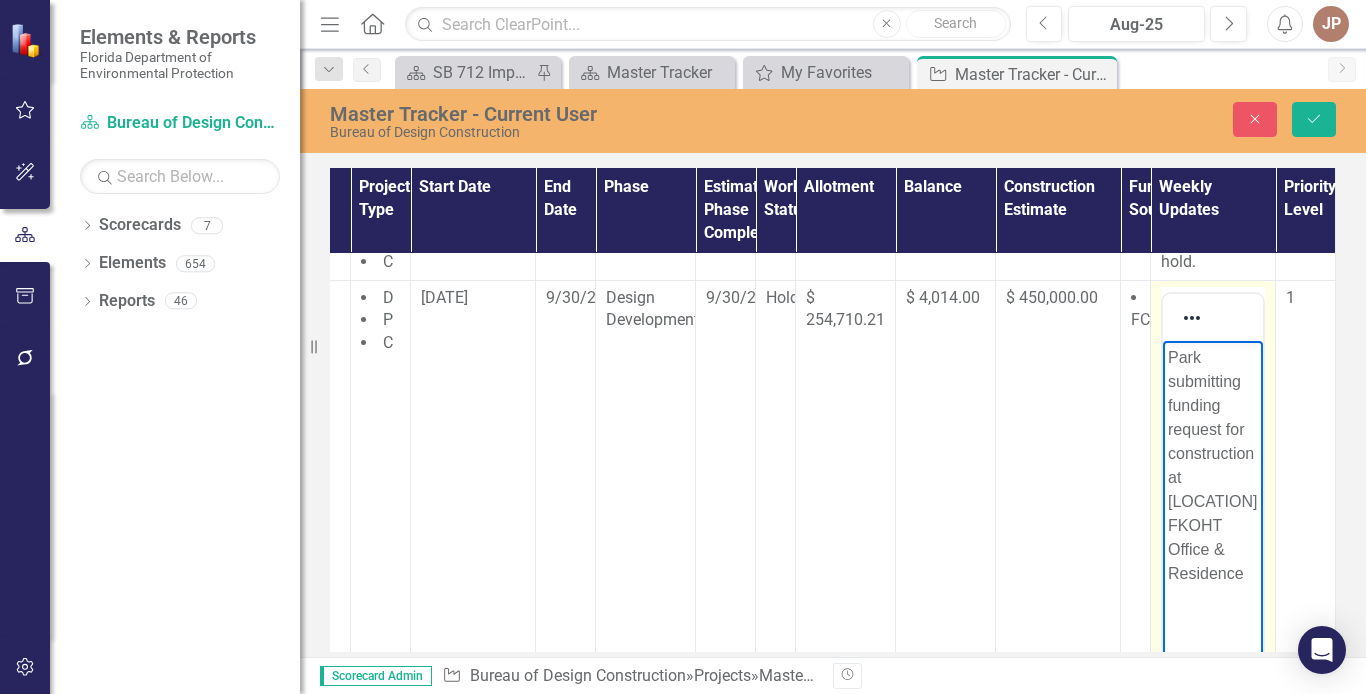 click on "Park submitting funding request for construction at [LOCATION] FKOHT Office & Residence" at bounding box center (1213, 465) 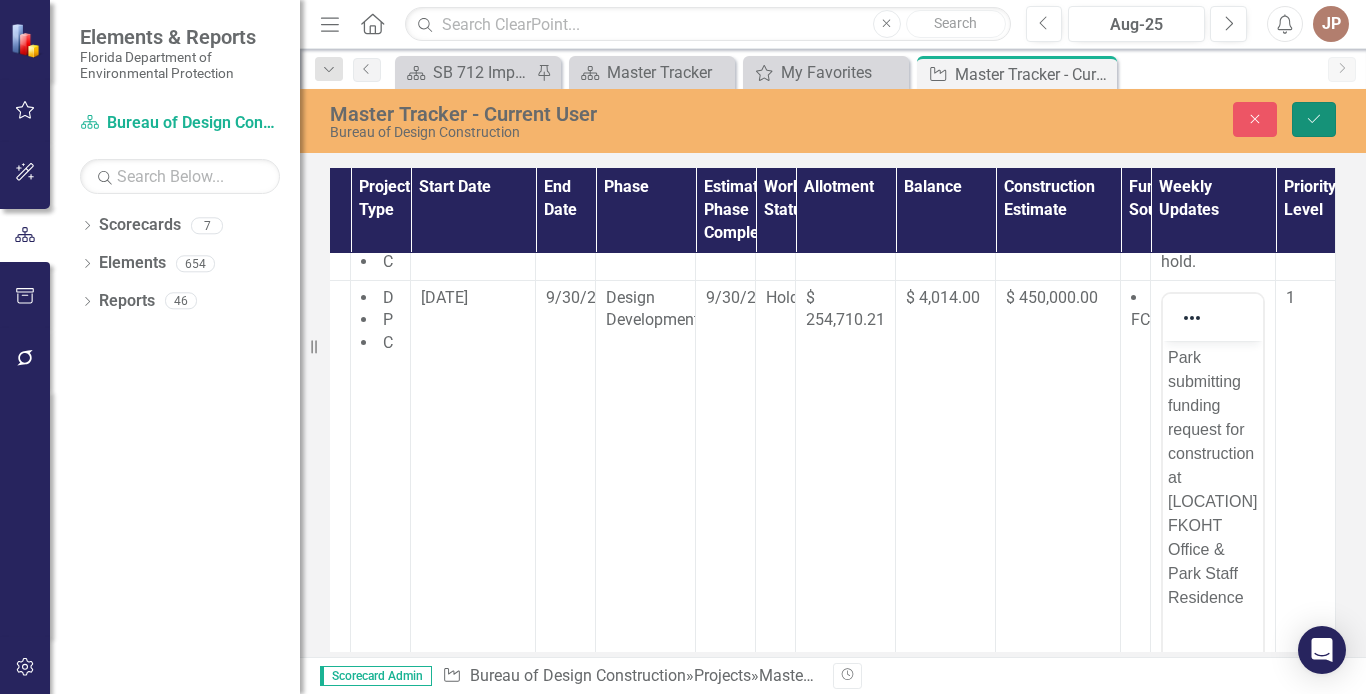 click on "Save" at bounding box center [1314, 119] 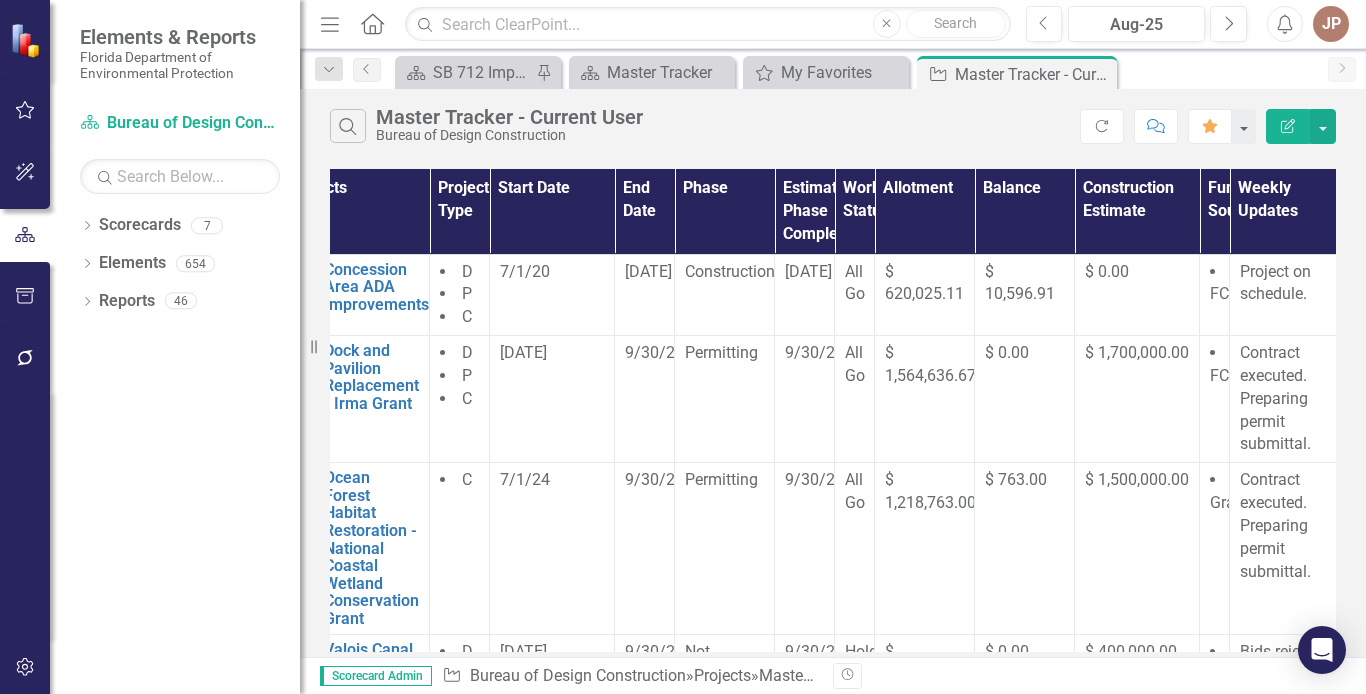 scroll, scrollTop: 0, scrollLeft: 296, axis: horizontal 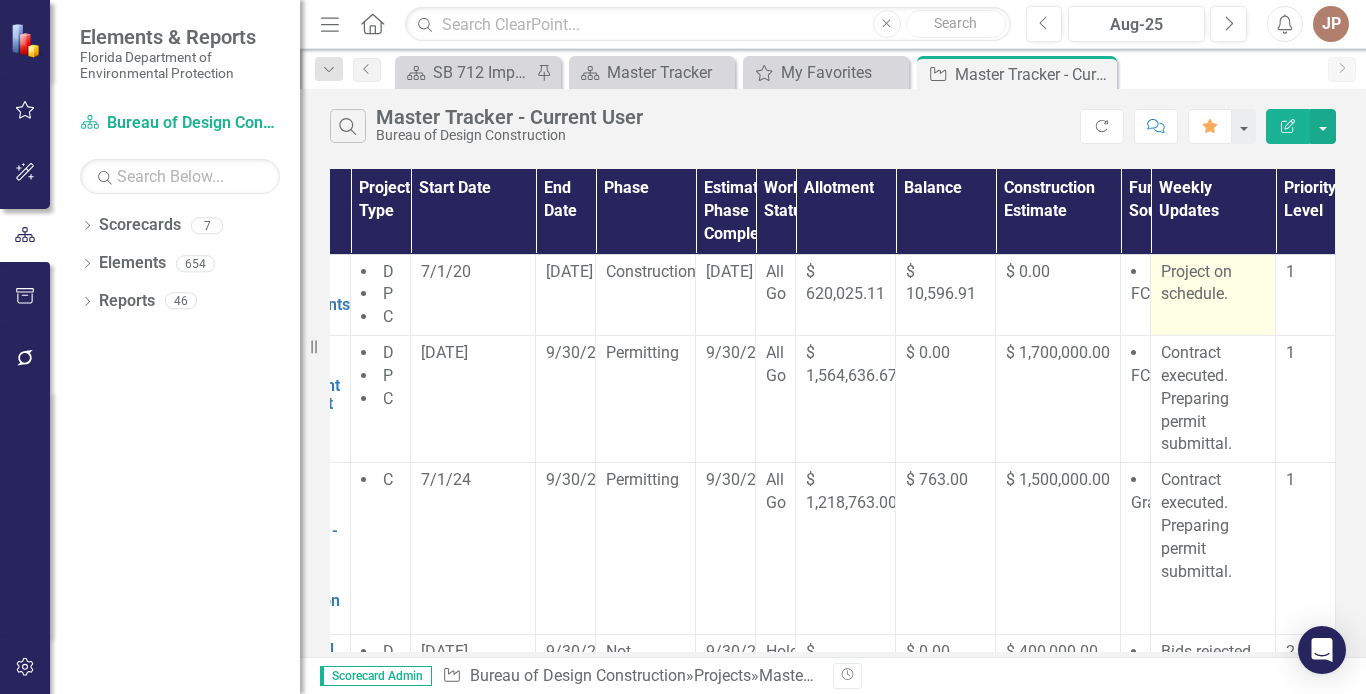click on "Project on schedule." at bounding box center [1213, 284] 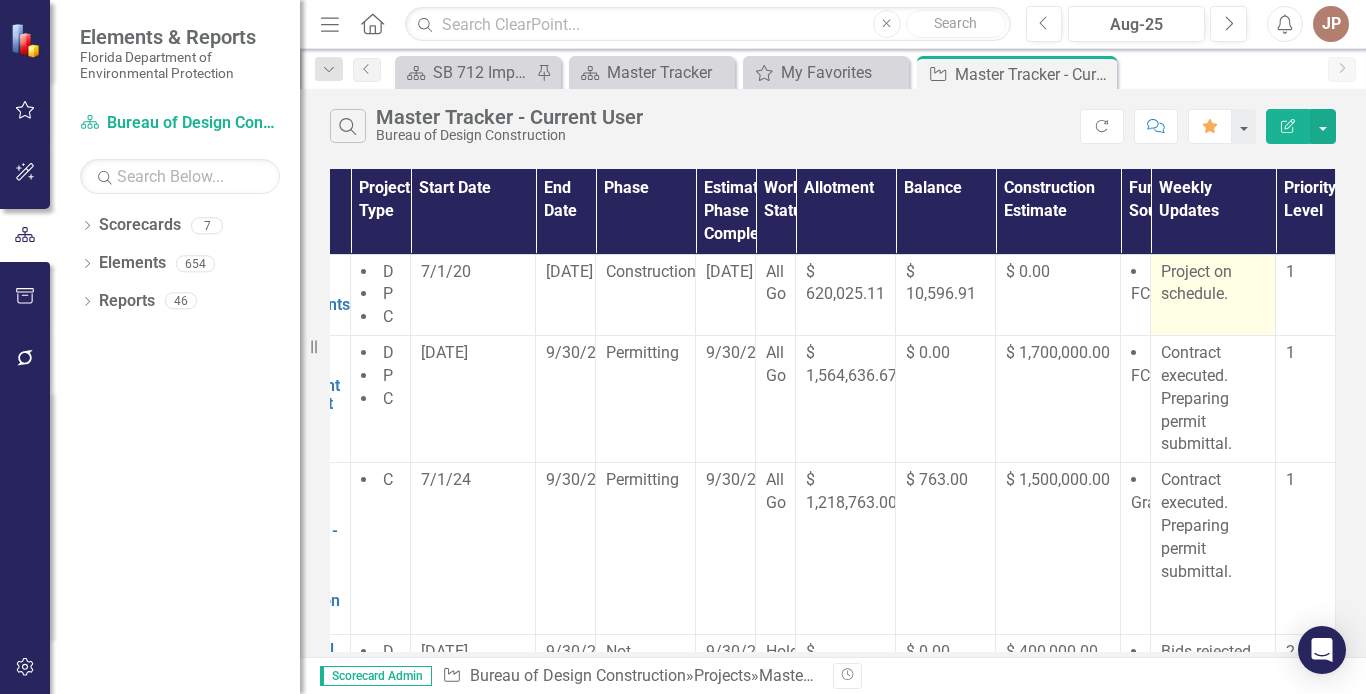 click on "Project on schedule." at bounding box center (1213, 284) 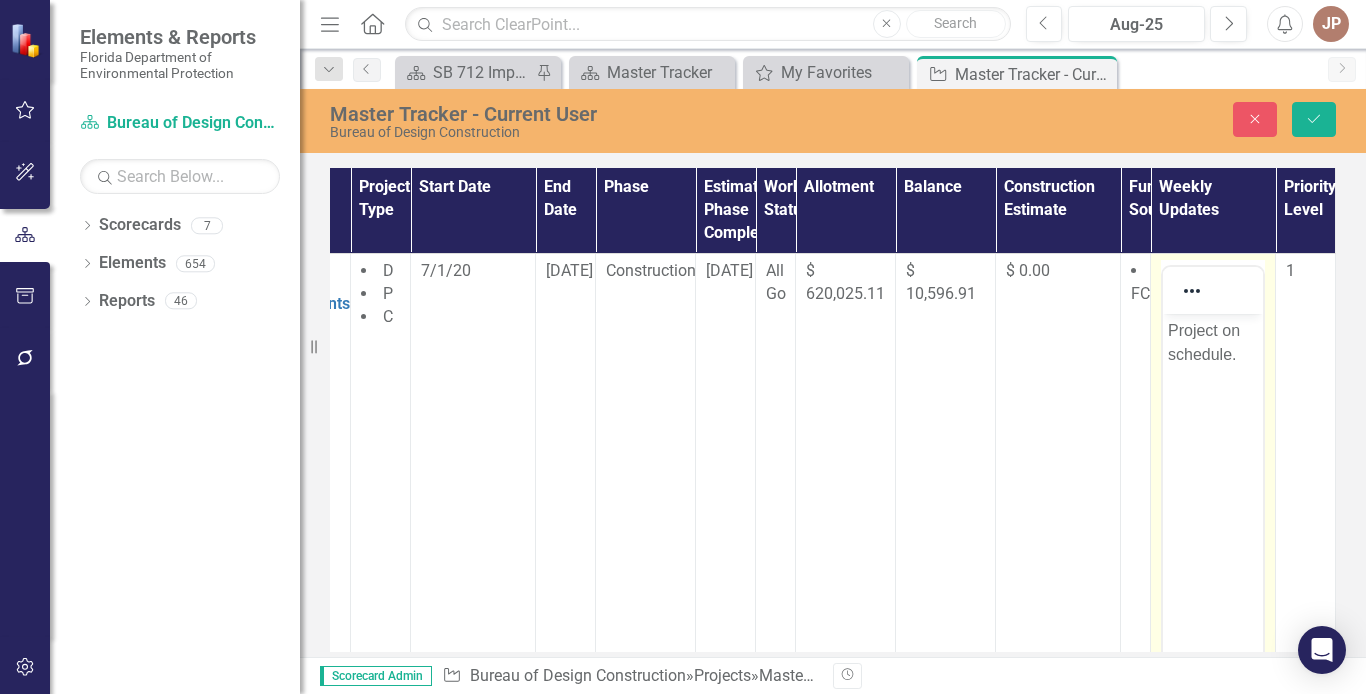 scroll, scrollTop: 0, scrollLeft: 0, axis: both 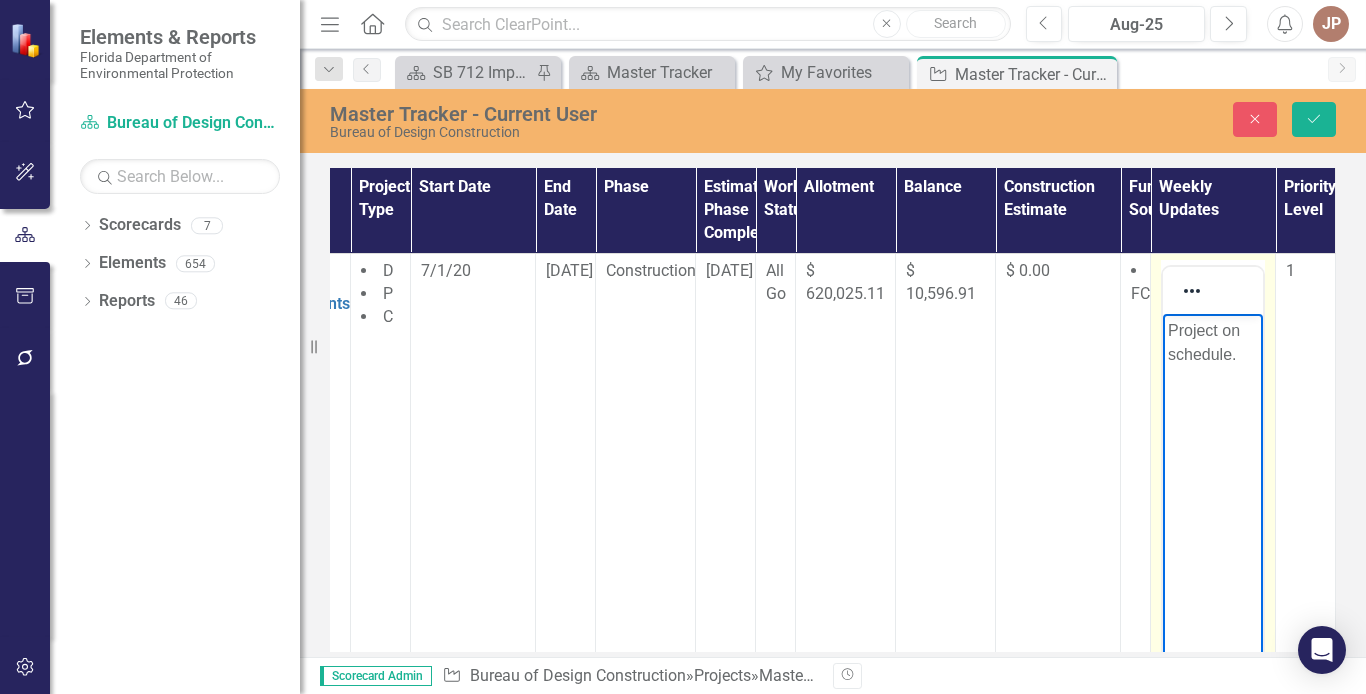 click on "Project on schedule." at bounding box center (1213, 342) 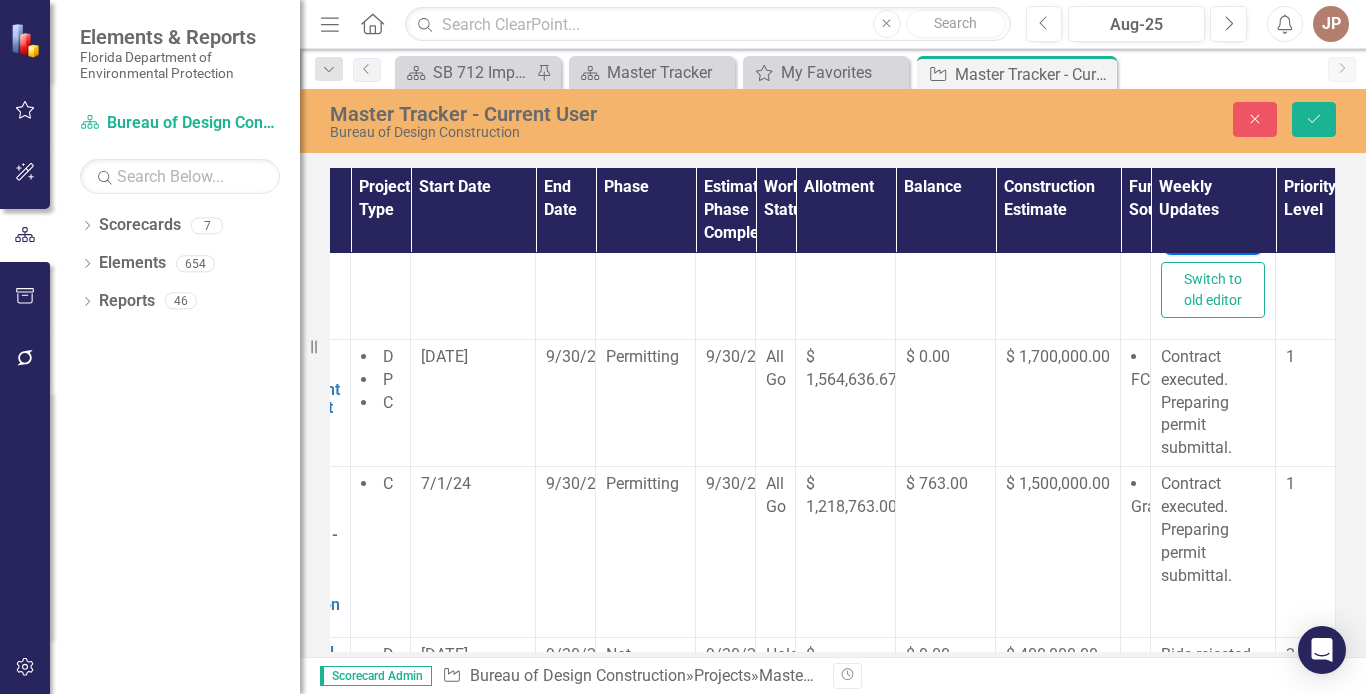 scroll, scrollTop: 415, scrollLeft: 296, axis: both 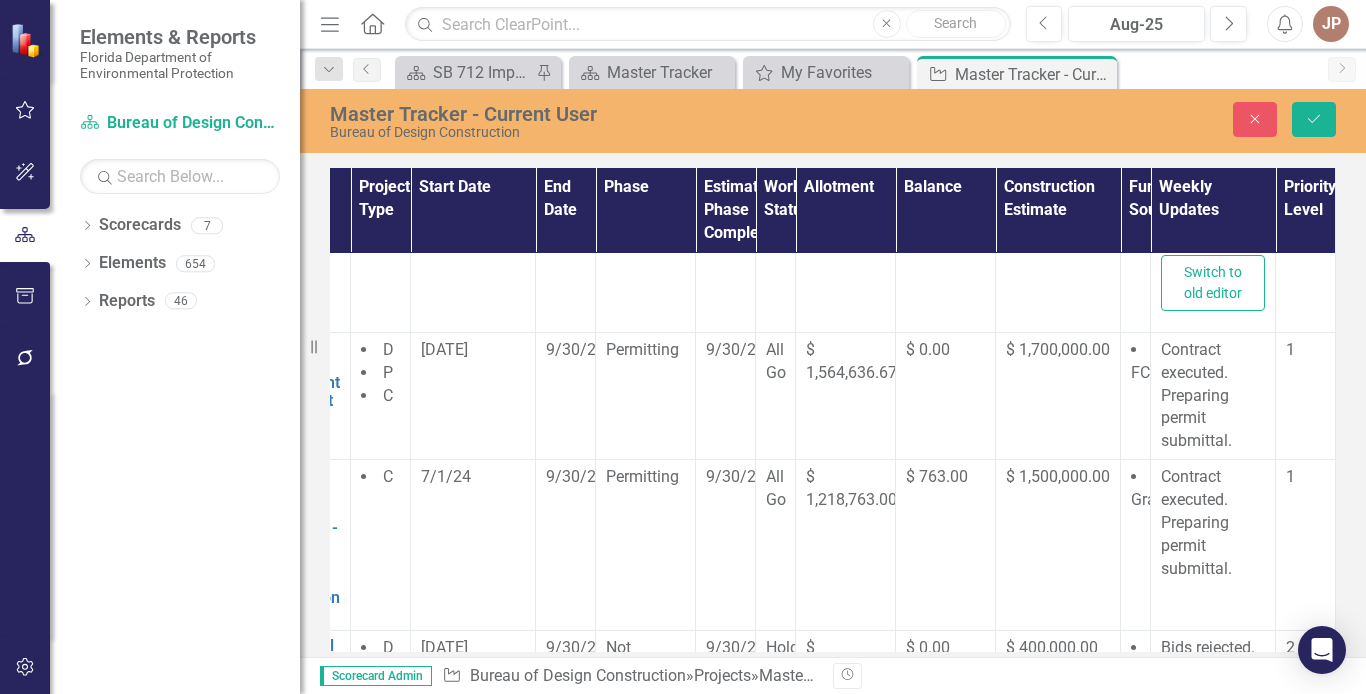 drag, startPoint x: 1339, startPoint y: 394, endPoint x: 1342, endPoint y: 421, distance: 27.166155 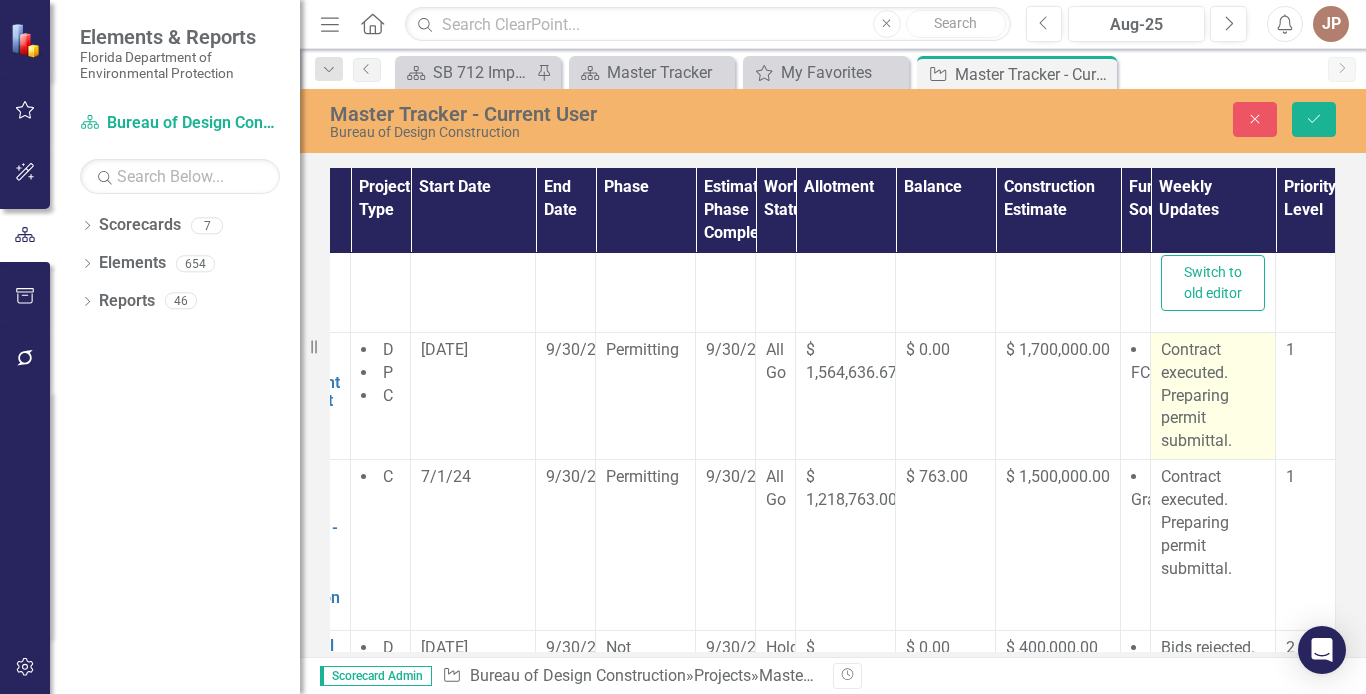 click on "Contract executed. Preparing permit submittal." at bounding box center [1213, 396] 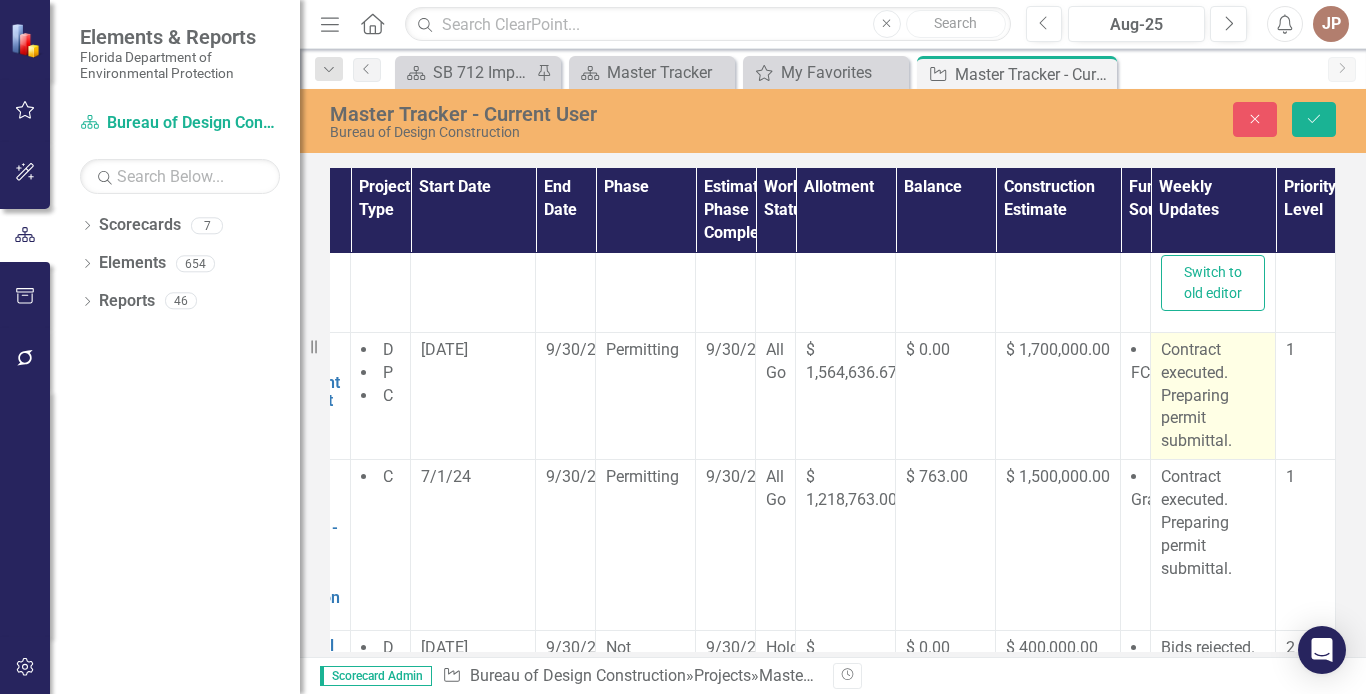 click on "Contract executed. Preparing permit submittal." at bounding box center [1213, 396] 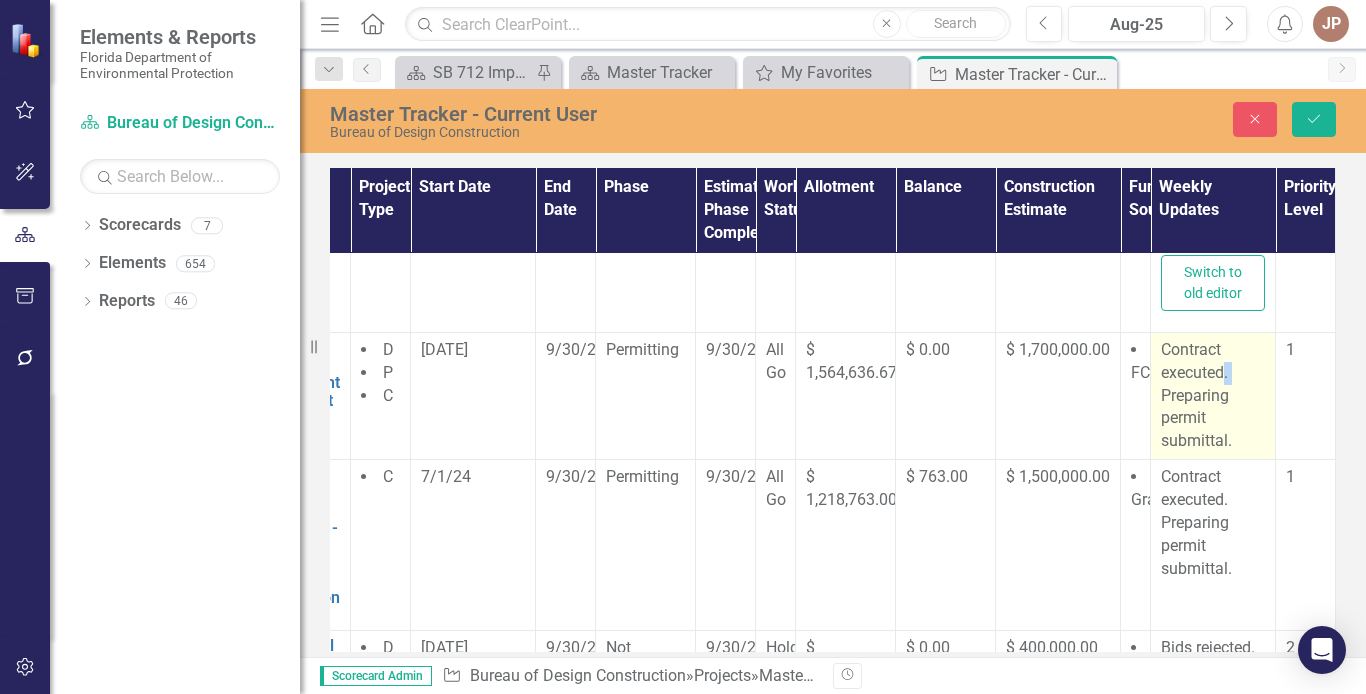 click on "Contract executed. Preparing permit submittal." at bounding box center [1213, 396] 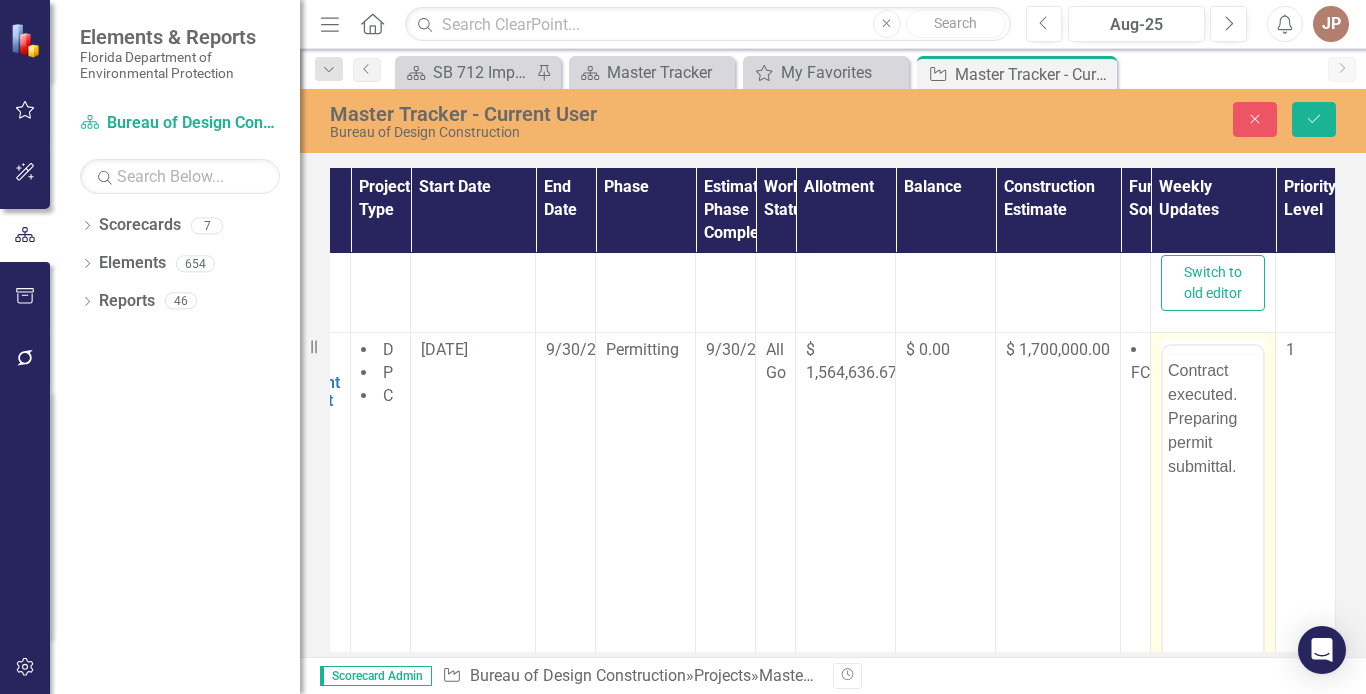 scroll, scrollTop: 0, scrollLeft: 0, axis: both 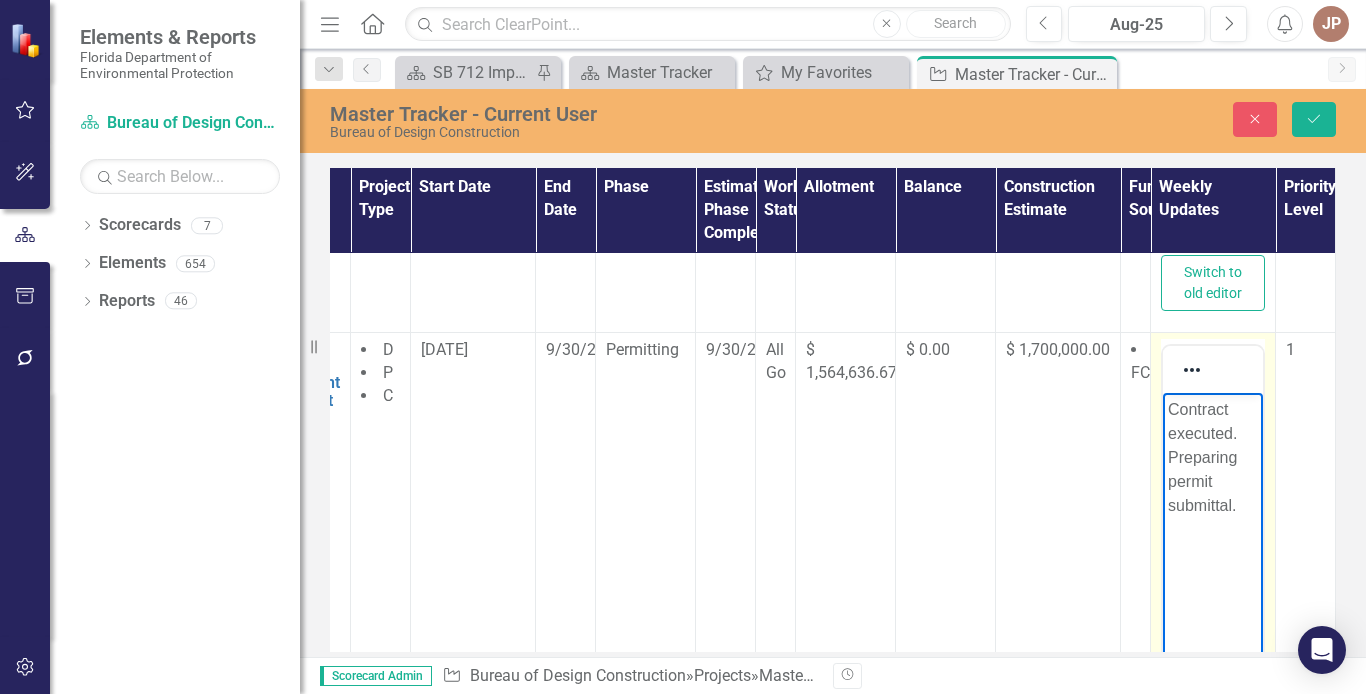 click on "Contract executed. Preparing permit submittal." at bounding box center (1213, 457) 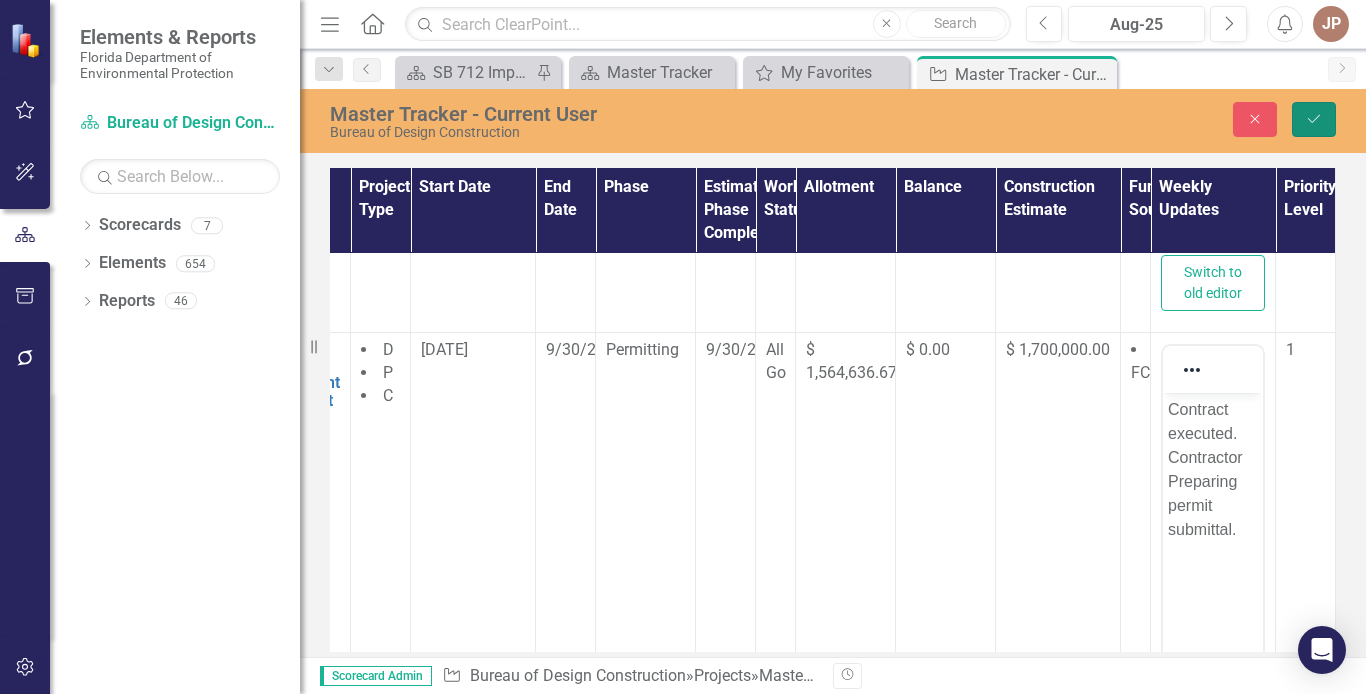 click on "Save" 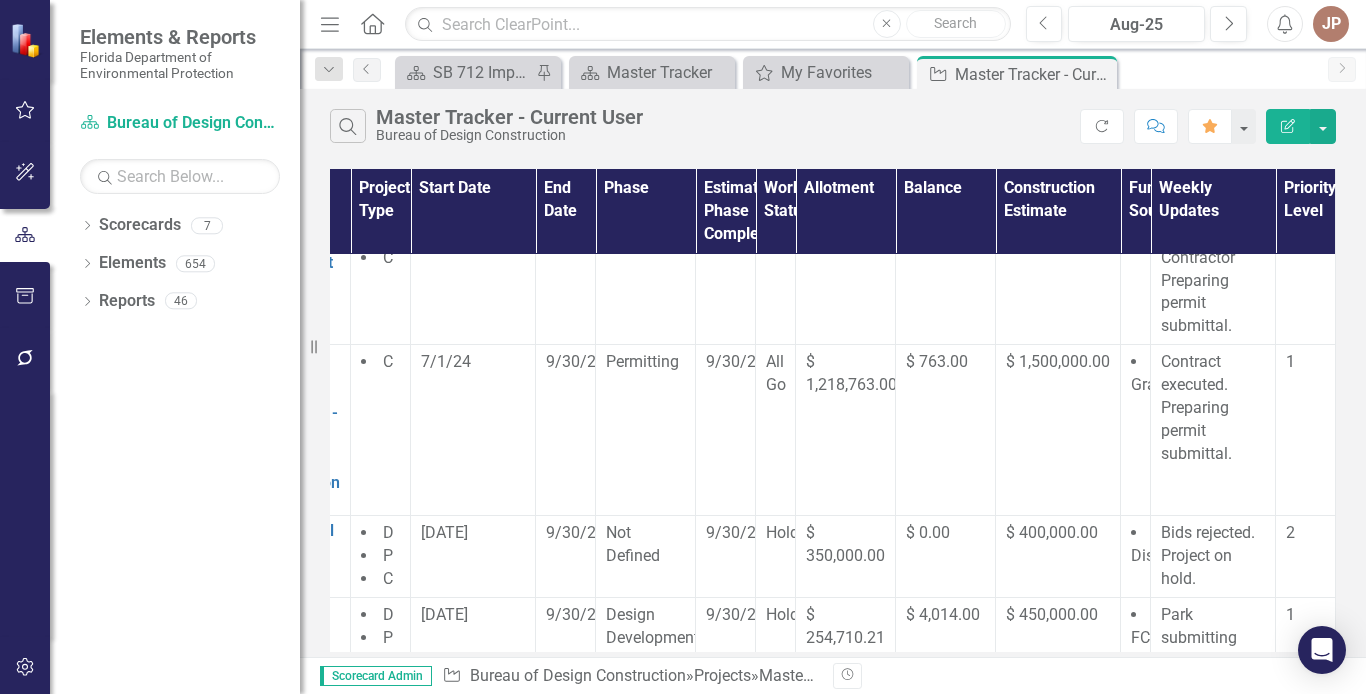scroll, scrollTop: 160, scrollLeft: 296, axis: both 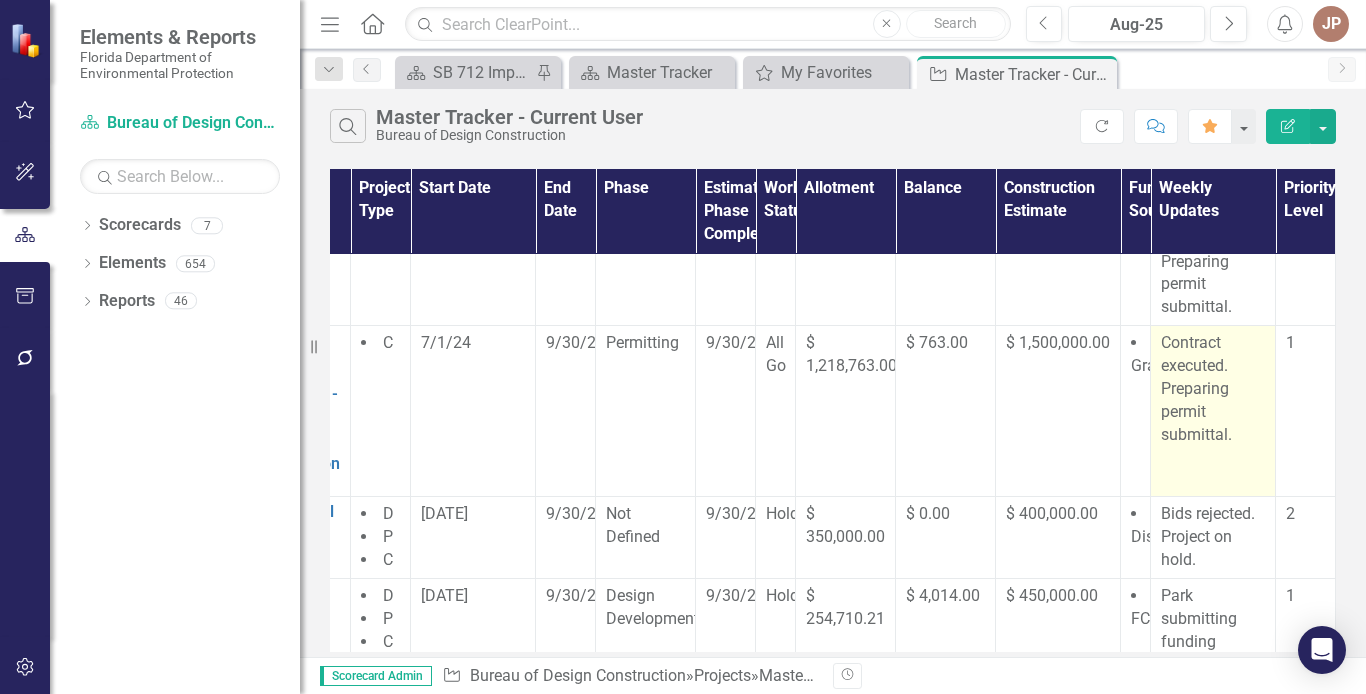 click on "Contract executed. Preparing permit submittal." at bounding box center [1213, 389] 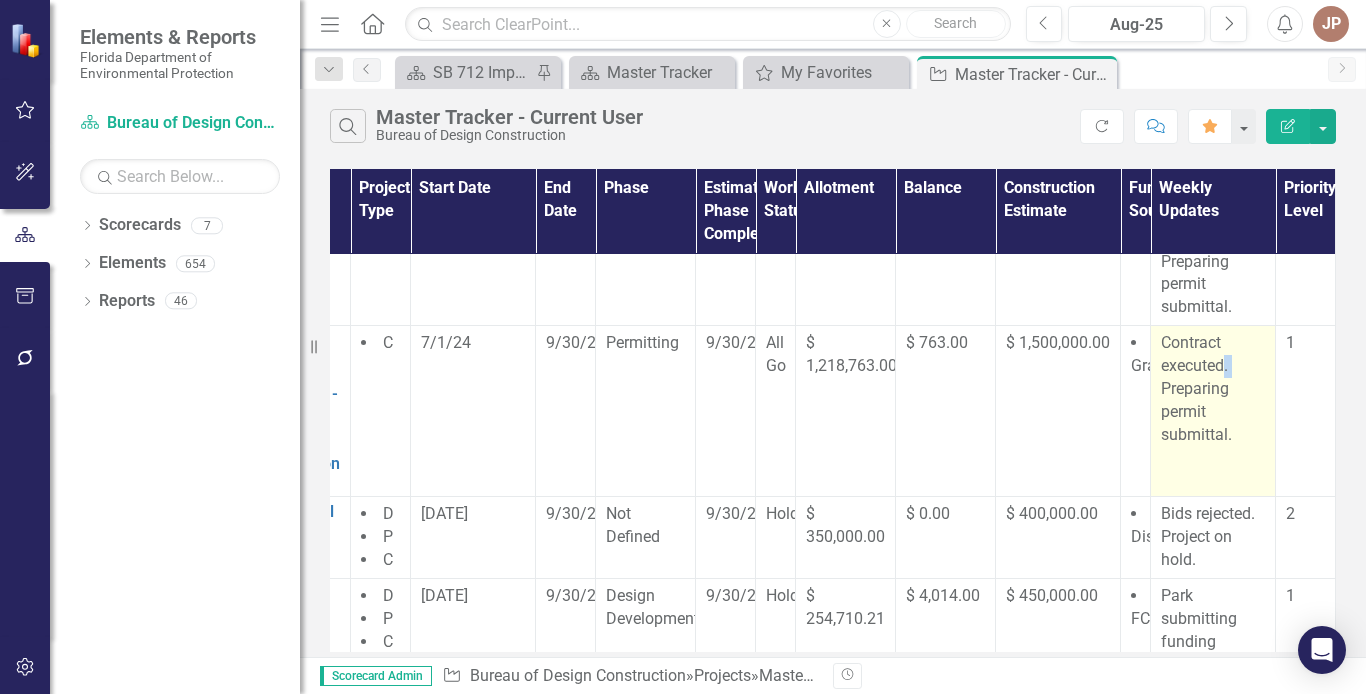click on "Contract executed. Preparing permit submittal." at bounding box center (1213, 389) 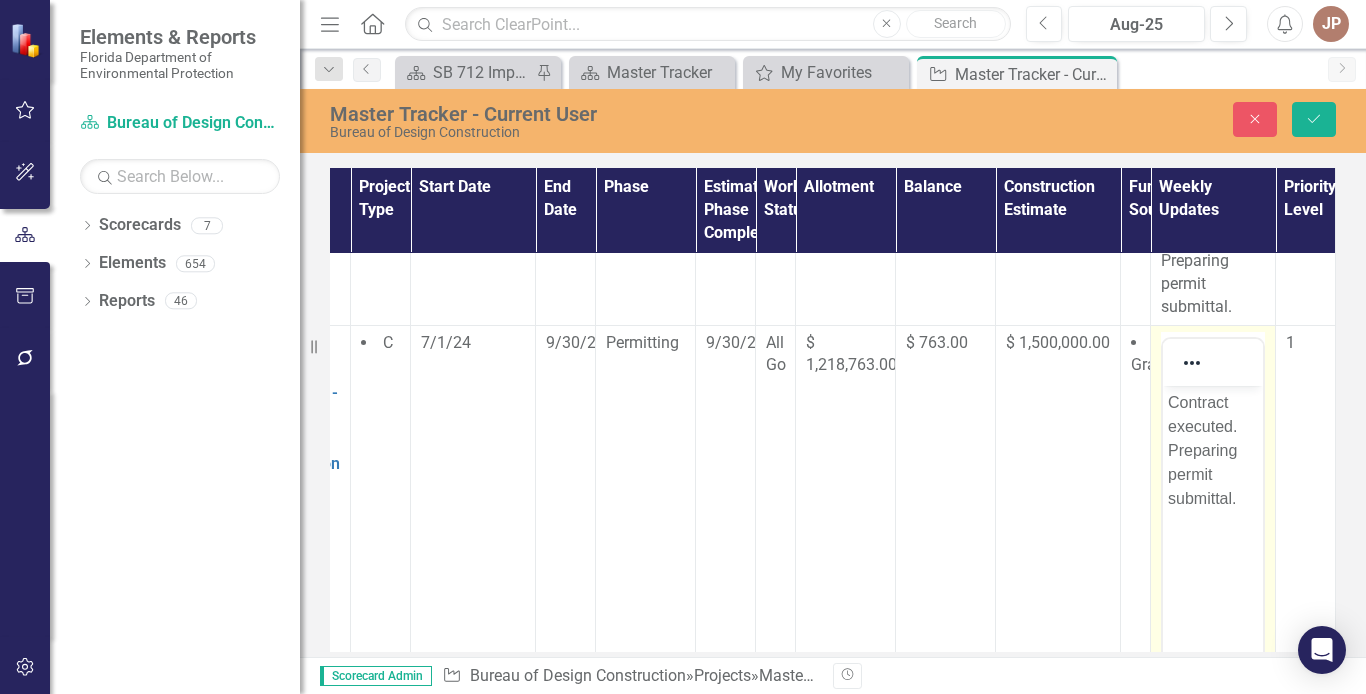 scroll, scrollTop: 0, scrollLeft: 0, axis: both 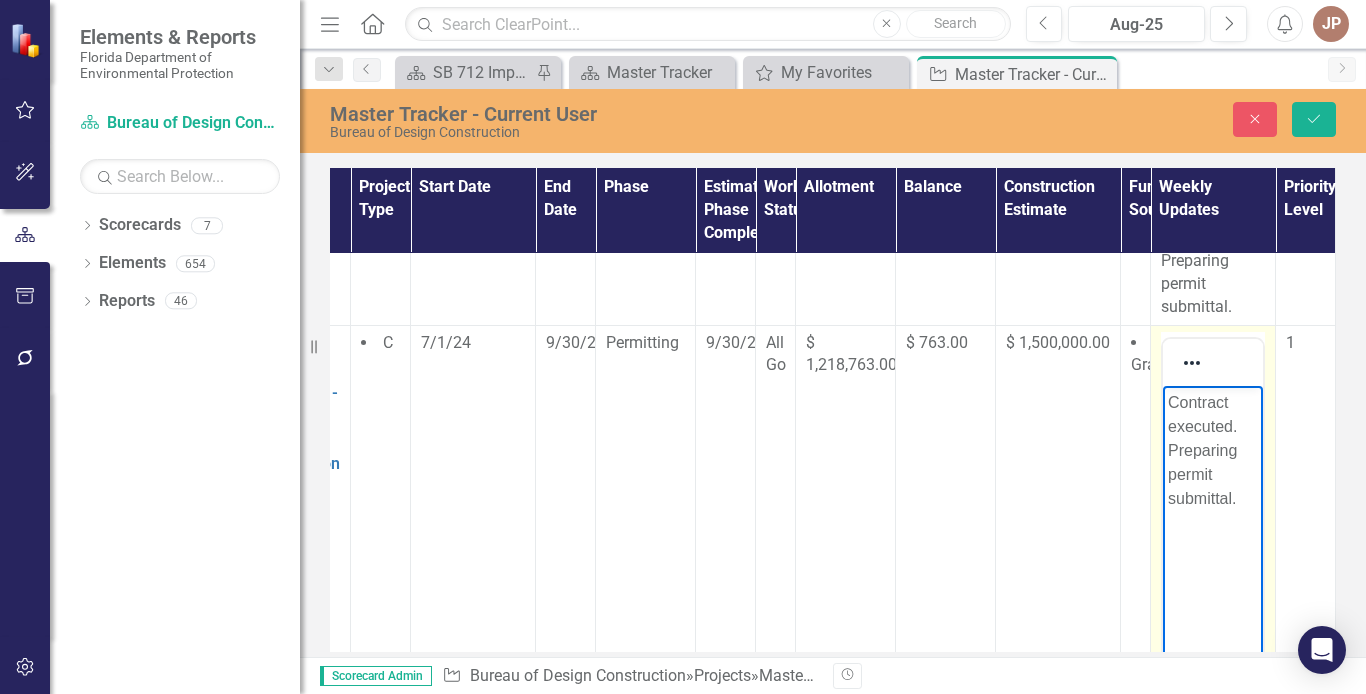 click on "Contract executed. Preparing permit submittal." at bounding box center [1213, 450] 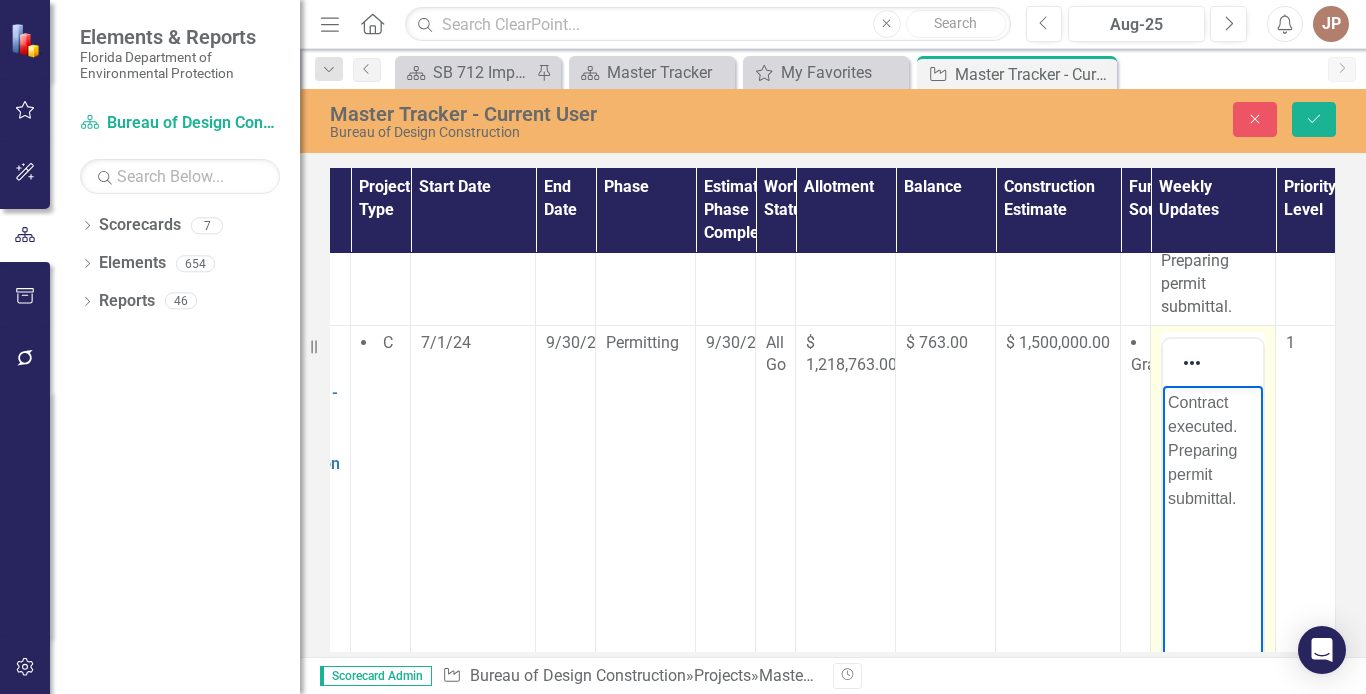 type 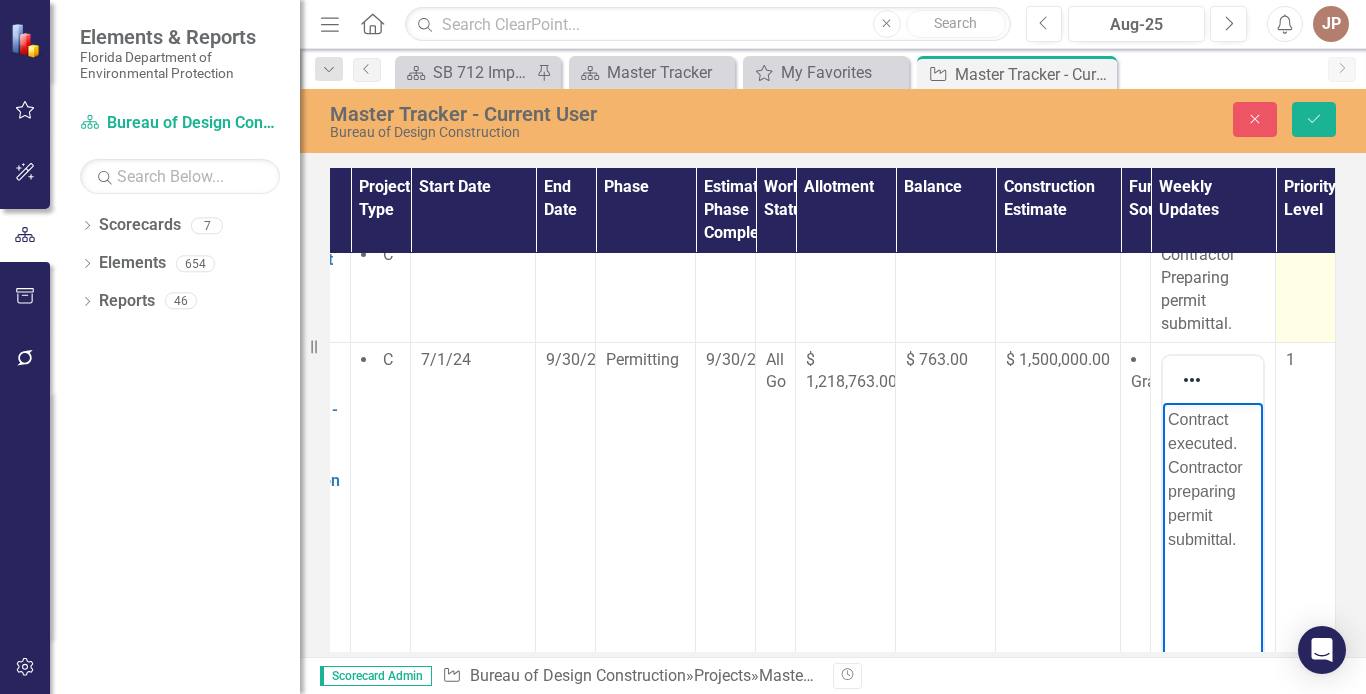 scroll, scrollTop: 146, scrollLeft: 296, axis: both 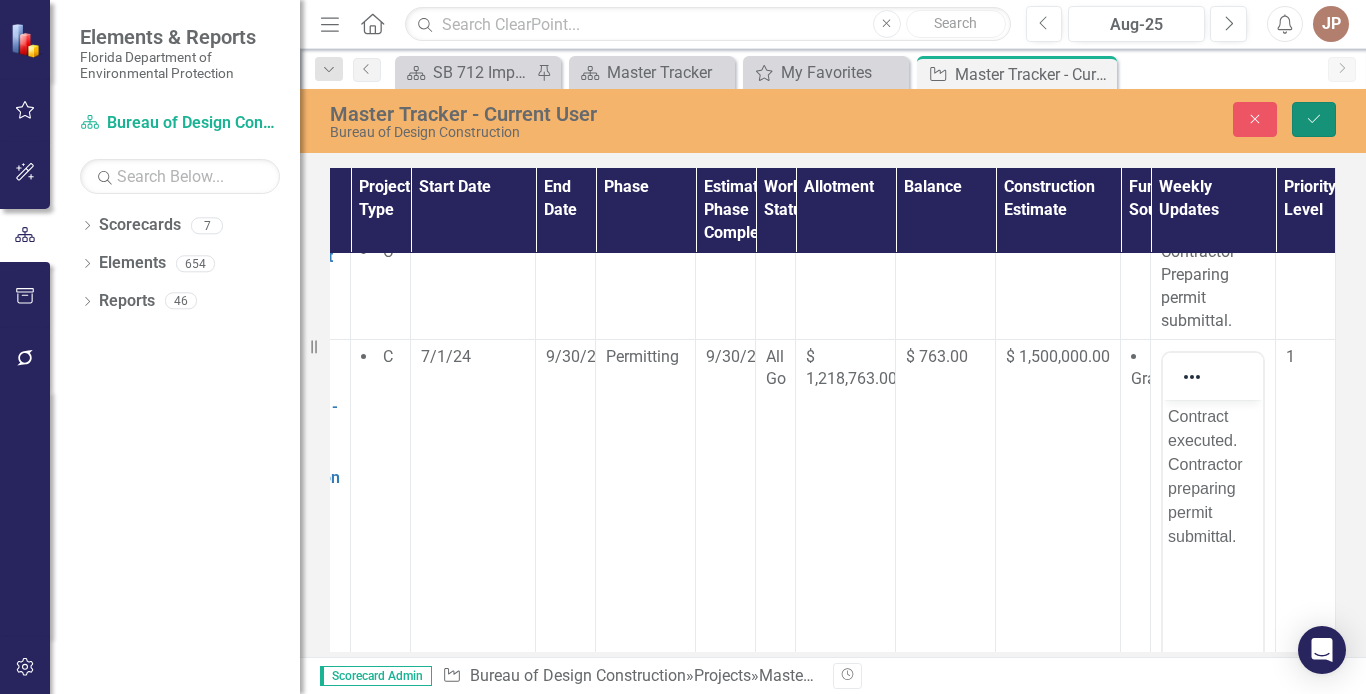 click on "Save" at bounding box center [1314, 119] 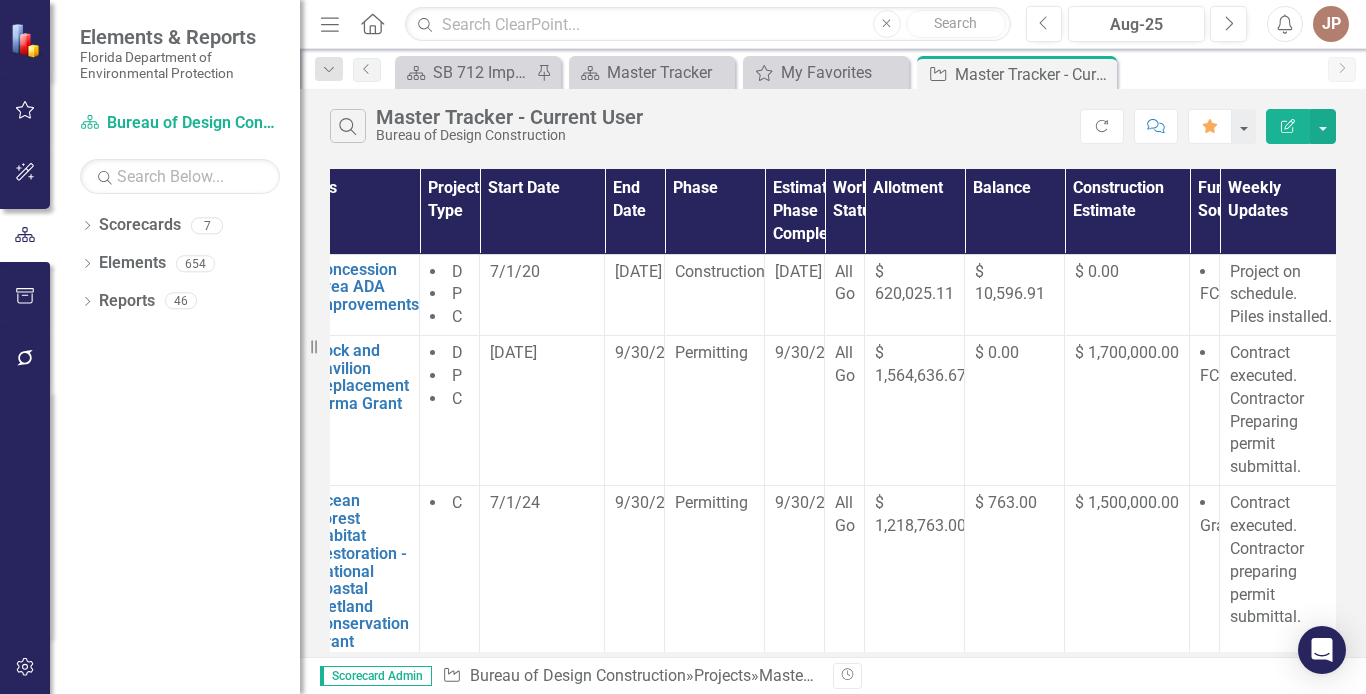 scroll, scrollTop: 0, scrollLeft: 296, axis: horizontal 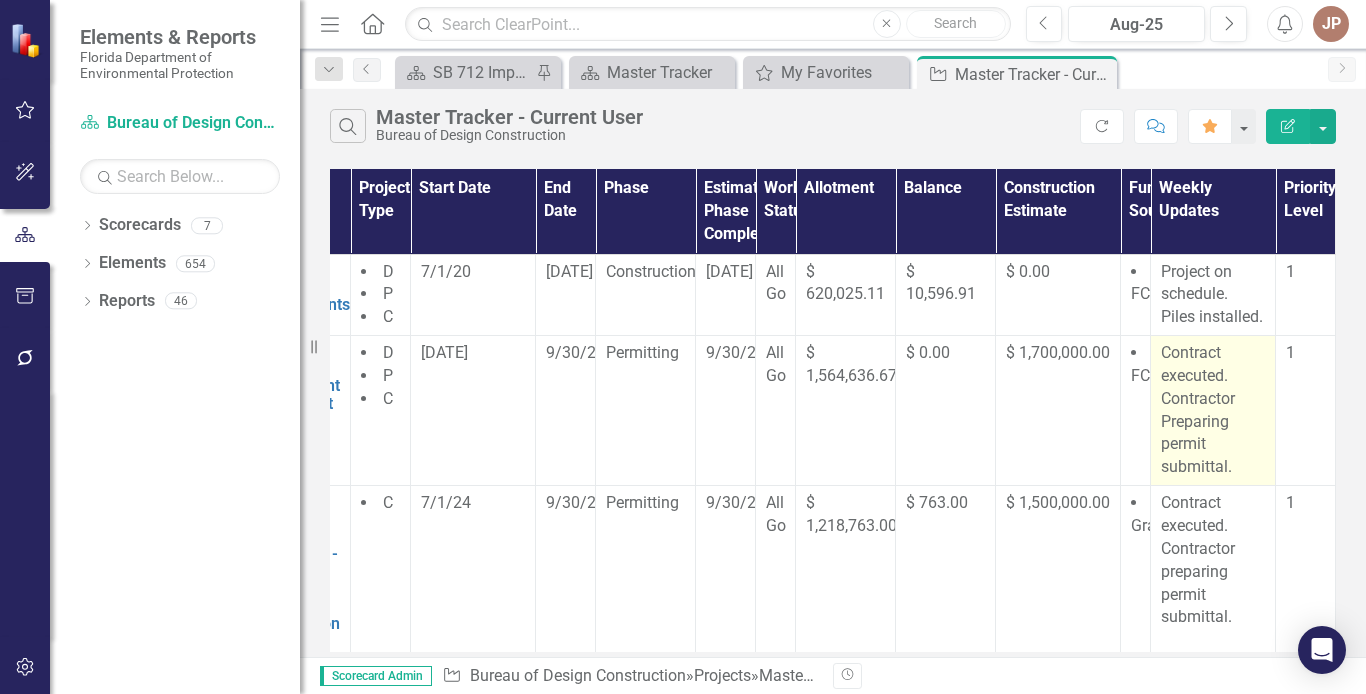 click on "Contract executed. Contractor Preparing permit submittal." at bounding box center [1213, 410] 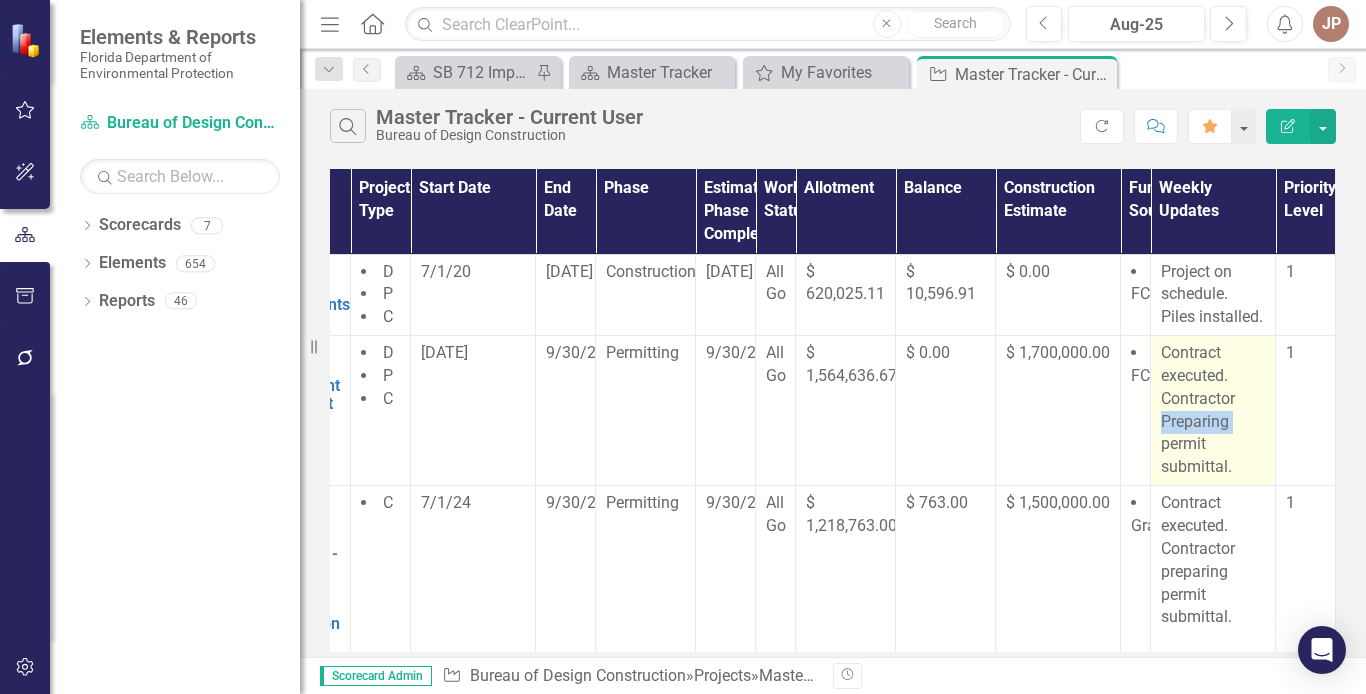 click on "Contract executed. Contractor Preparing permit submittal." at bounding box center [1213, 410] 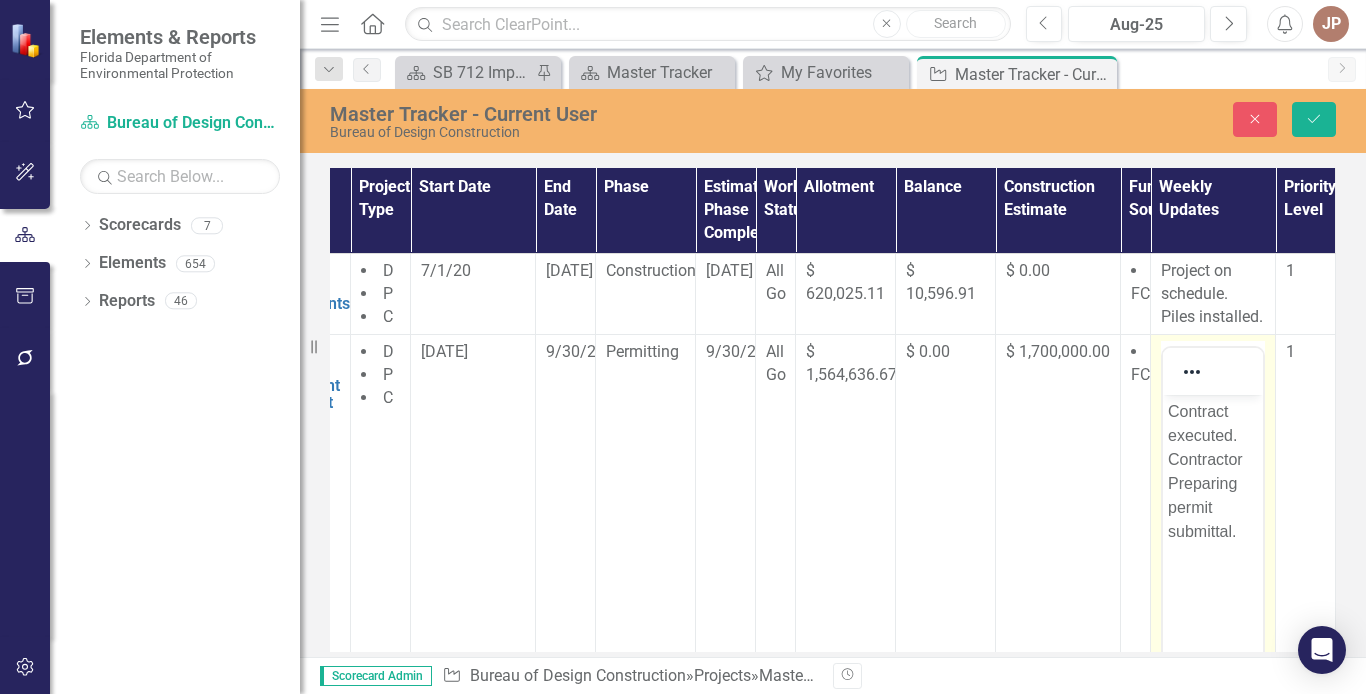 scroll, scrollTop: 0, scrollLeft: 0, axis: both 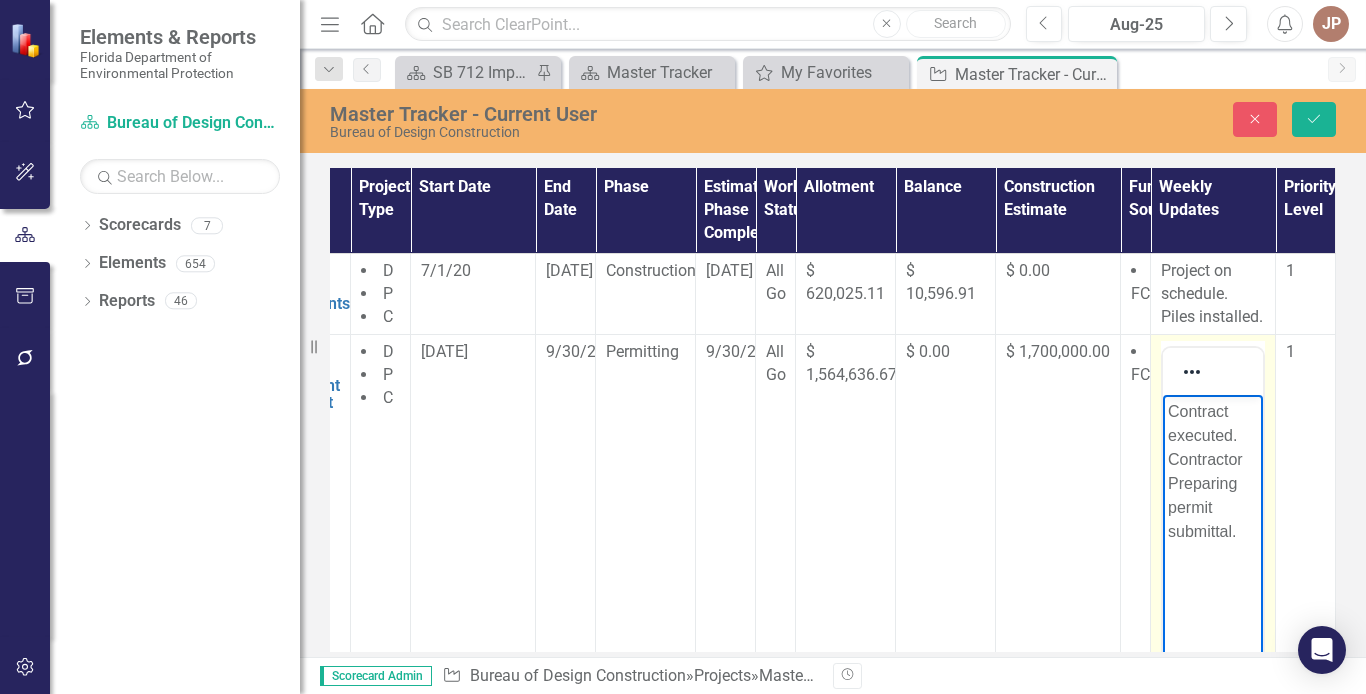 click on "Contract executed. Contractor Preparing permit submittal." at bounding box center (1213, 472) 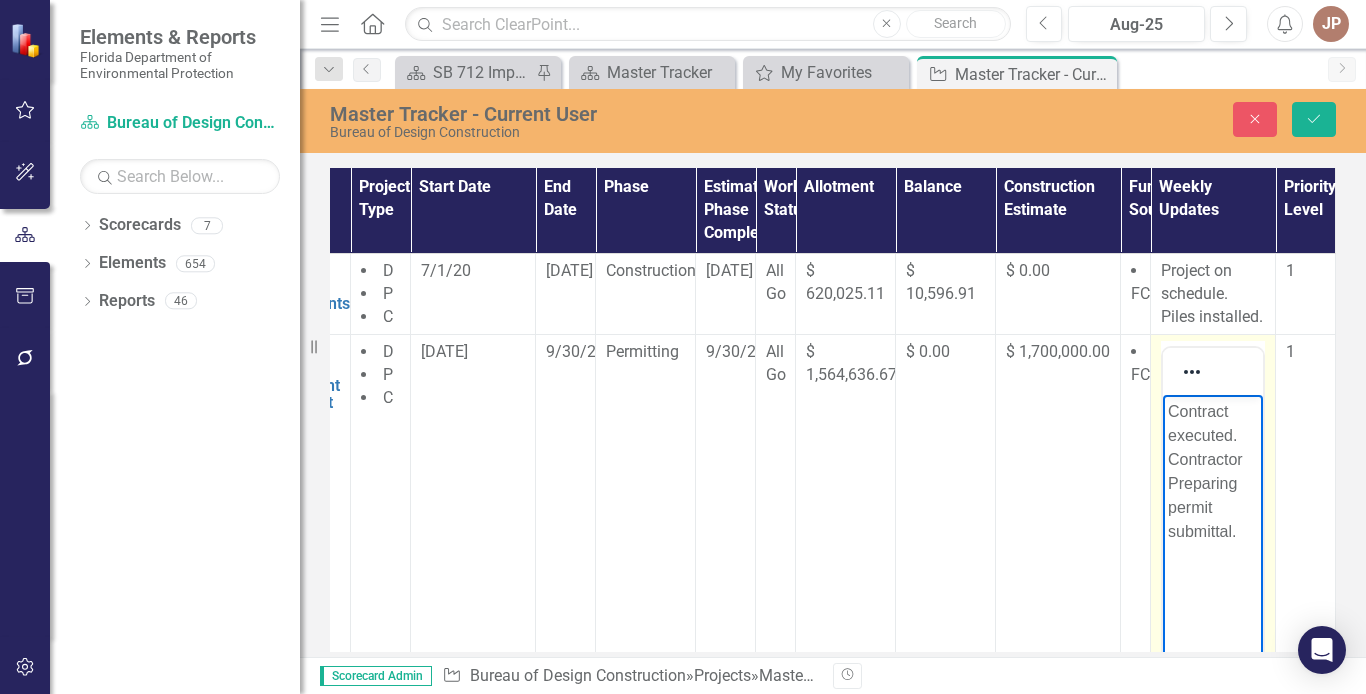 type 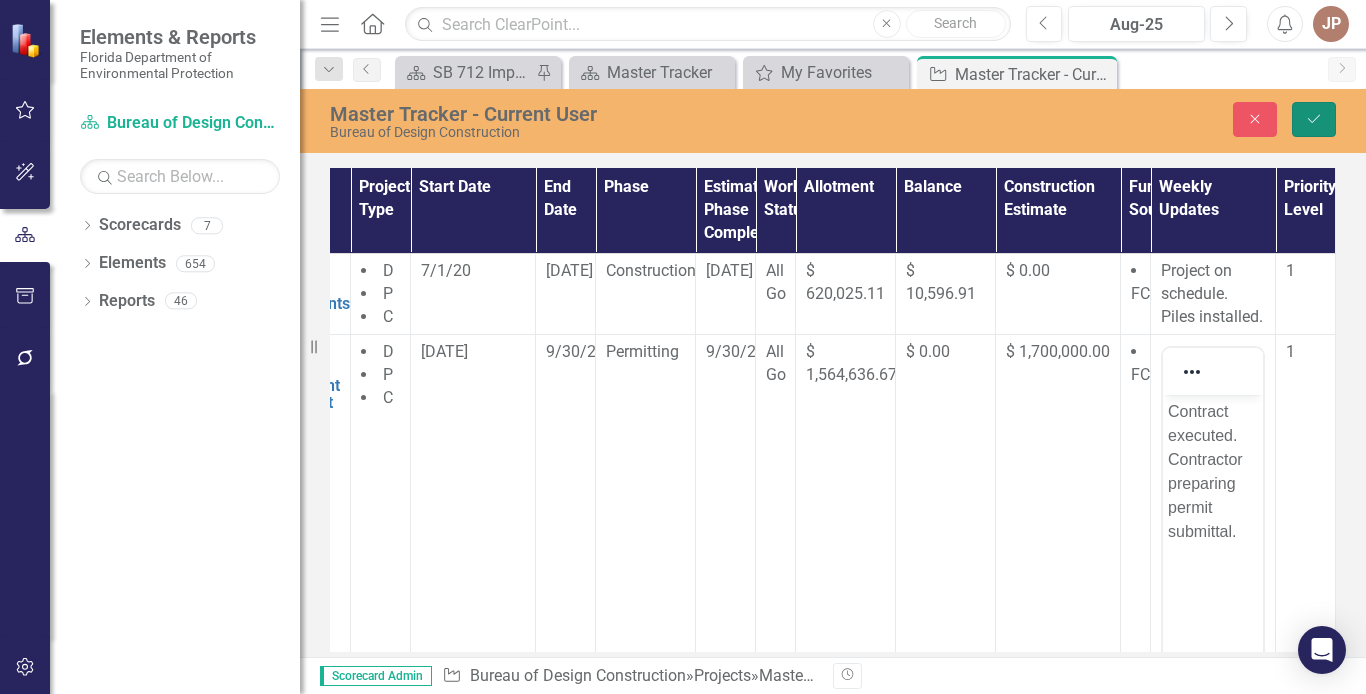 click on "Save" 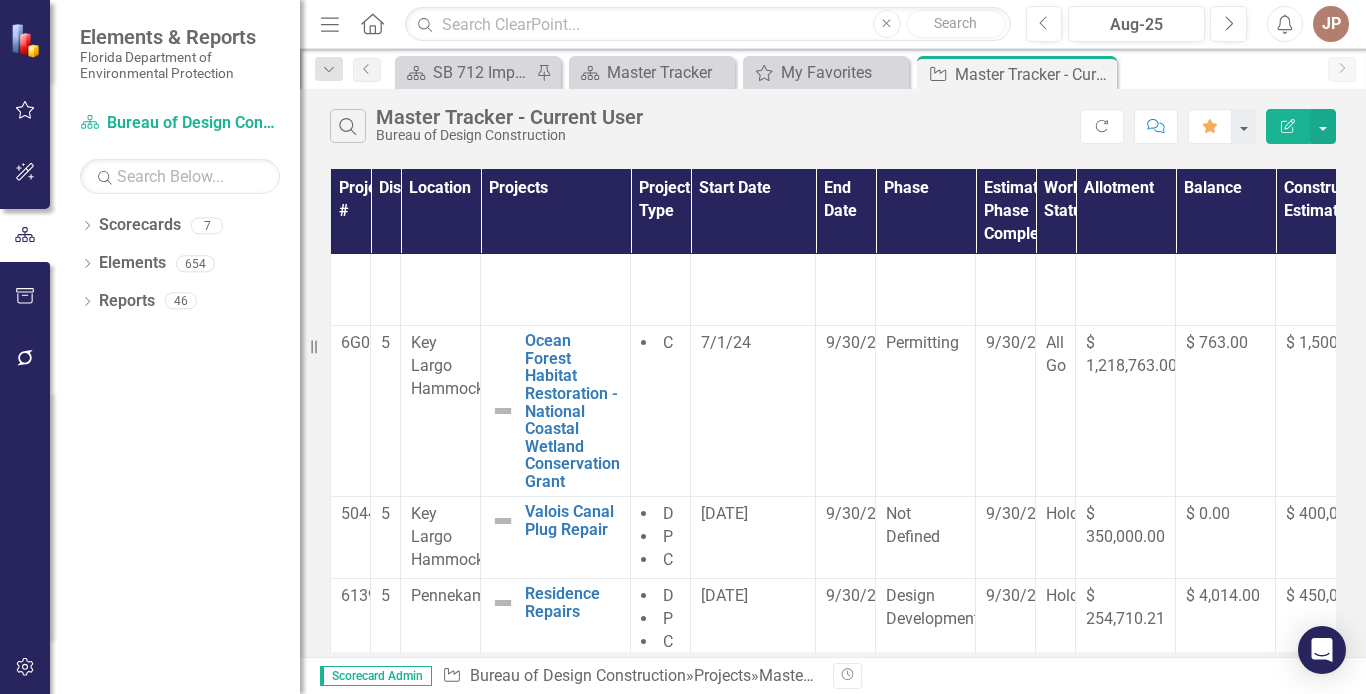 scroll, scrollTop: 196, scrollLeft: 0, axis: vertical 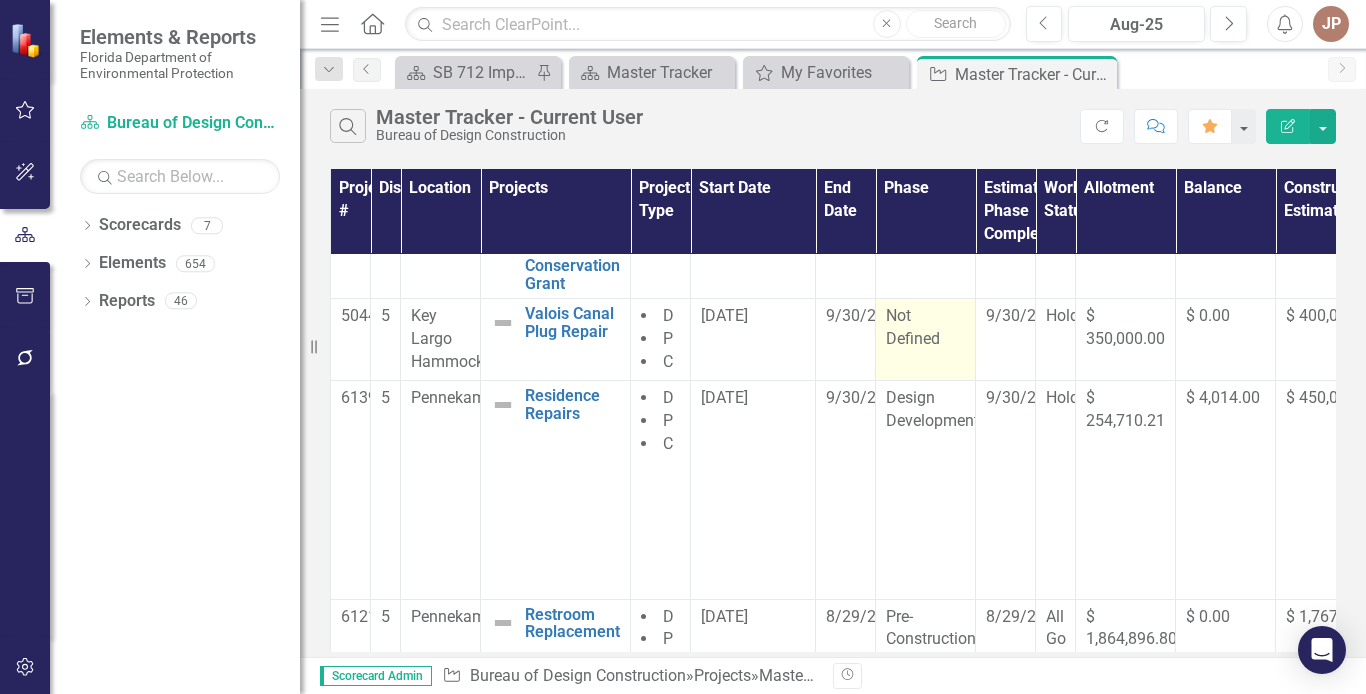 click on "Not Defined" at bounding box center [926, 340] 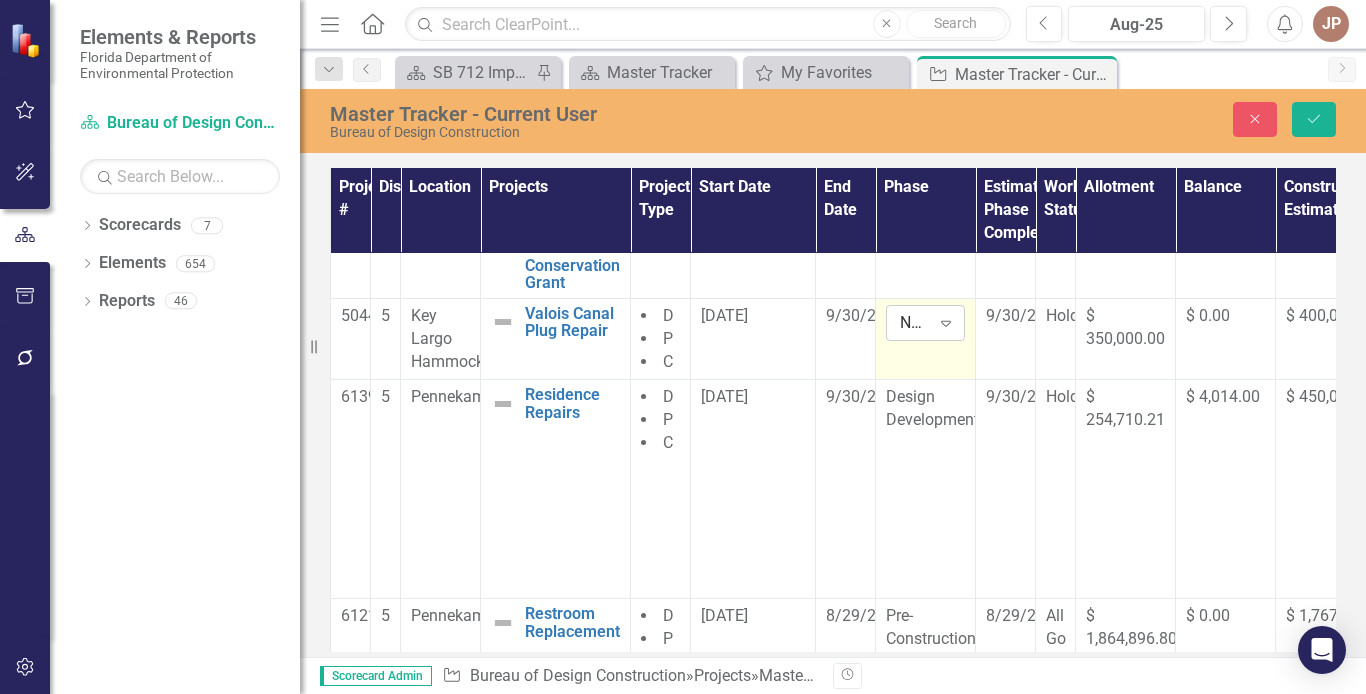 click on "Expand" 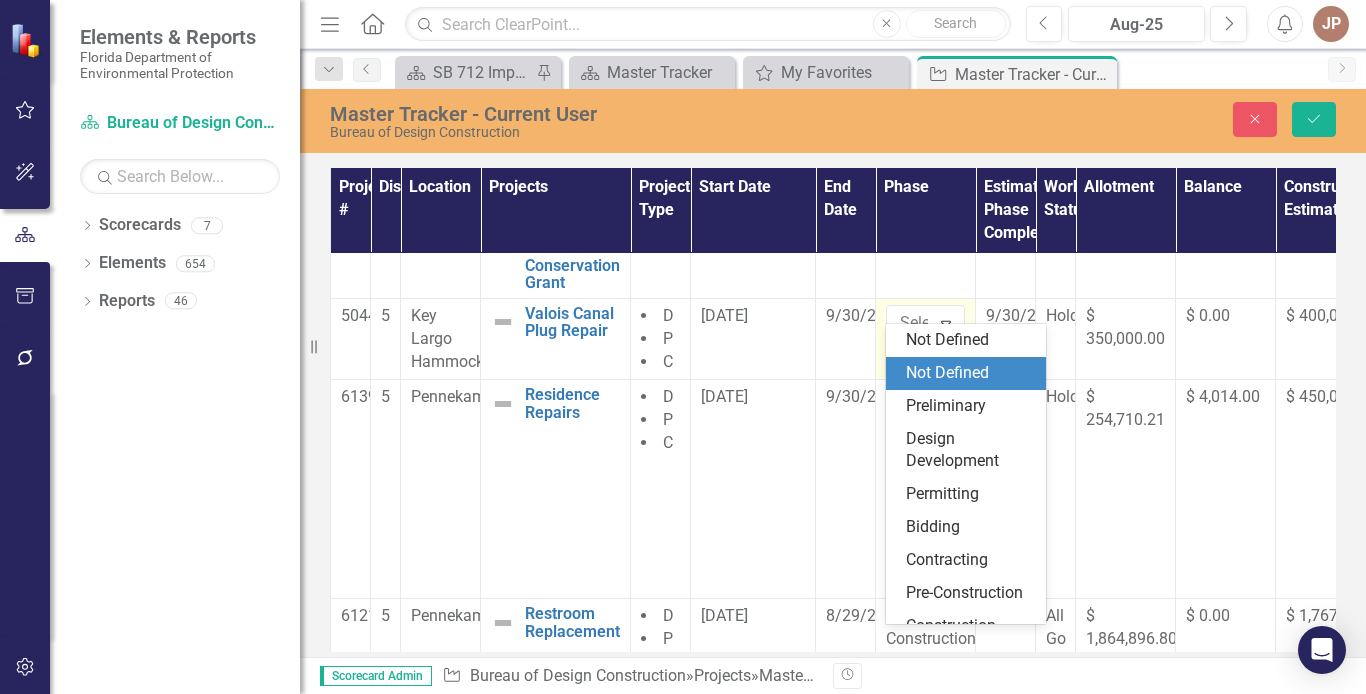 scroll, scrollTop: 33, scrollLeft: 0, axis: vertical 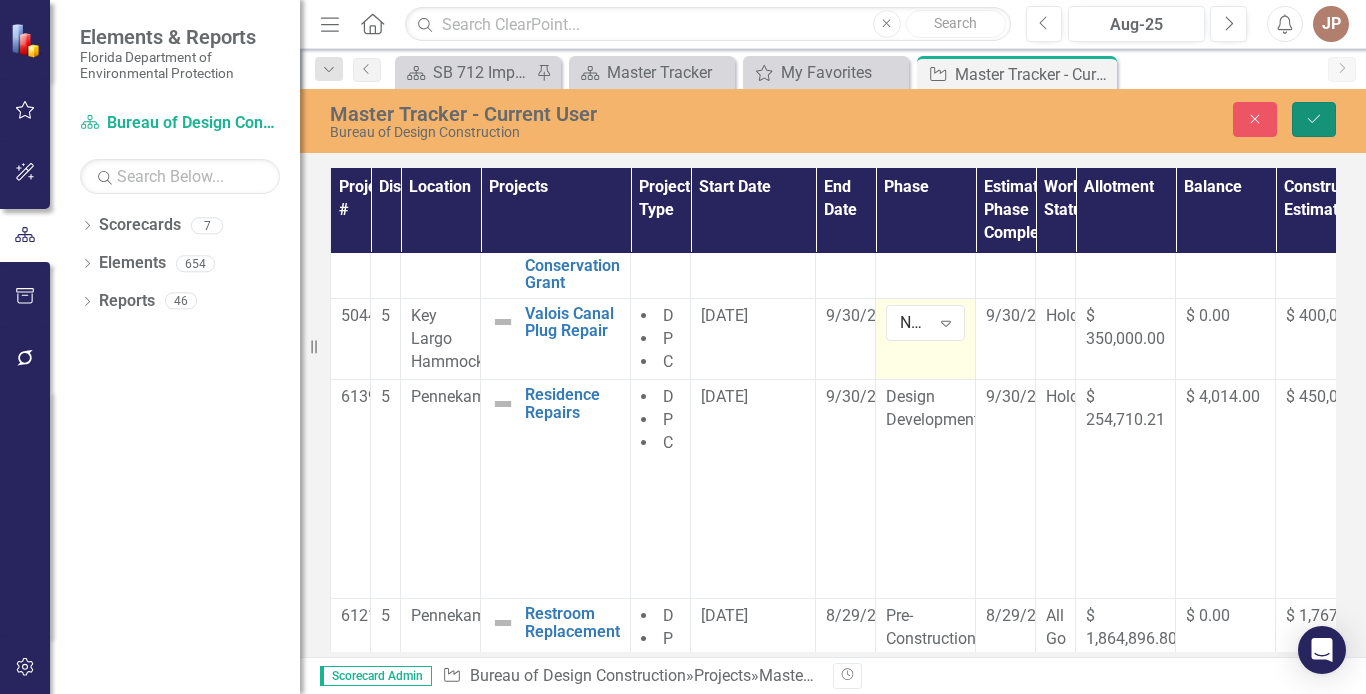 click on "Save" 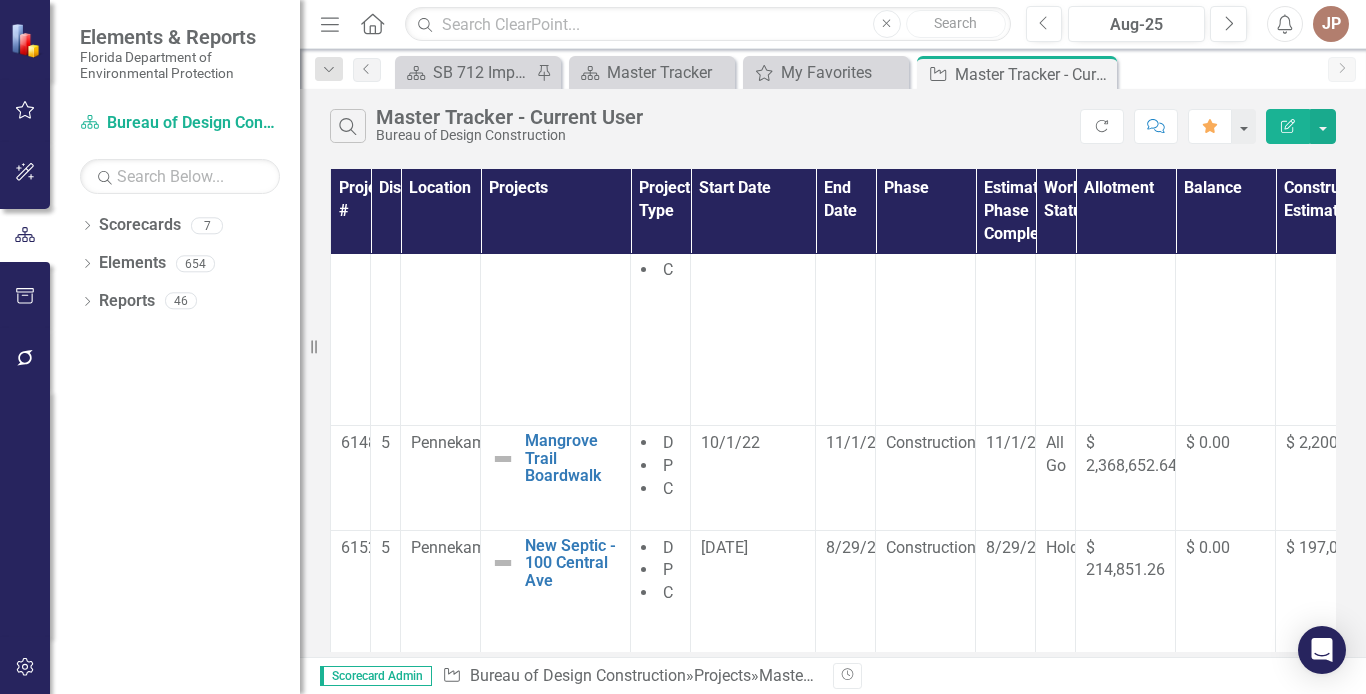 scroll, scrollTop: 822, scrollLeft: 0, axis: vertical 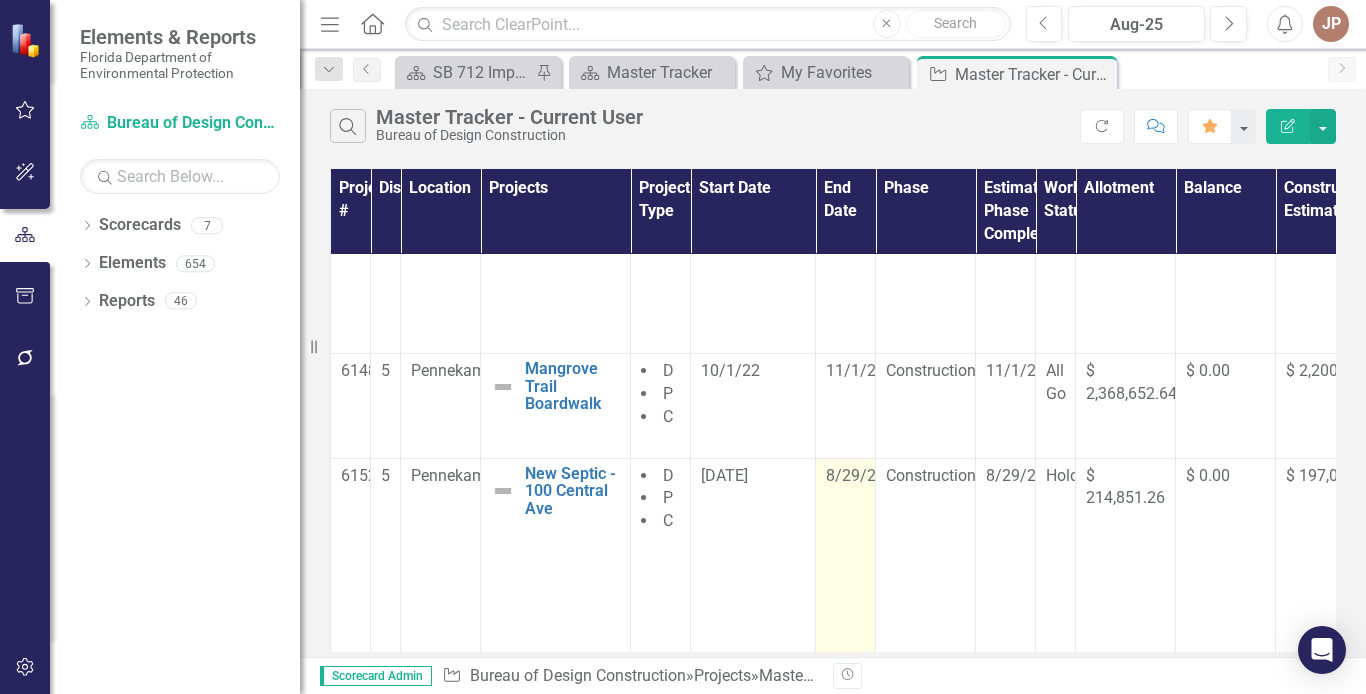 click on "8/29/25" at bounding box center [846, 556] 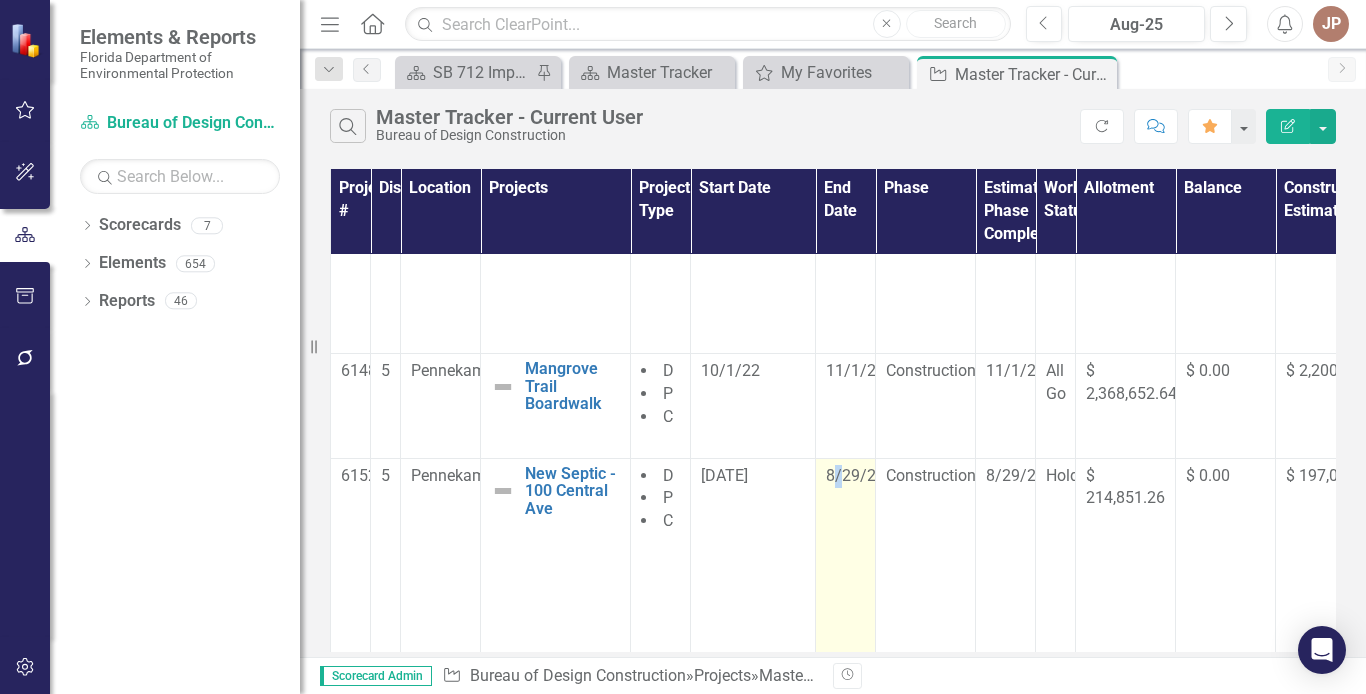 click on "8/29/25" at bounding box center [846, 556] 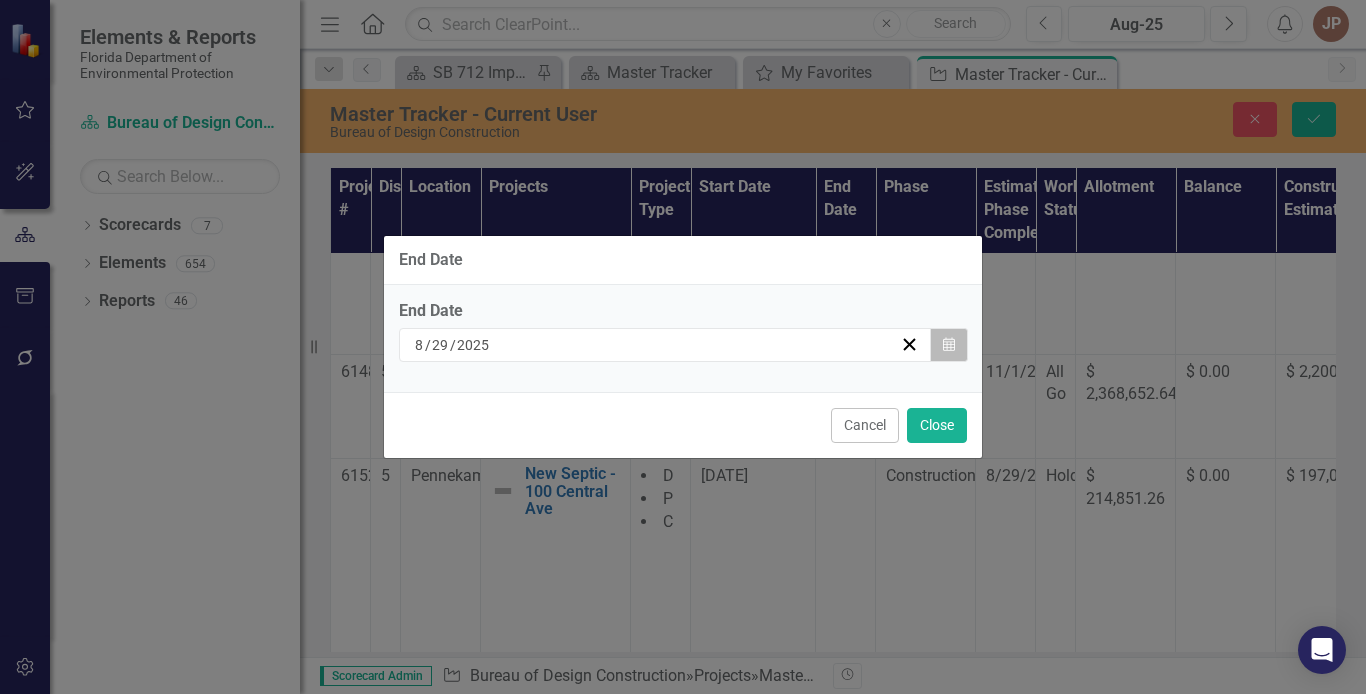 click 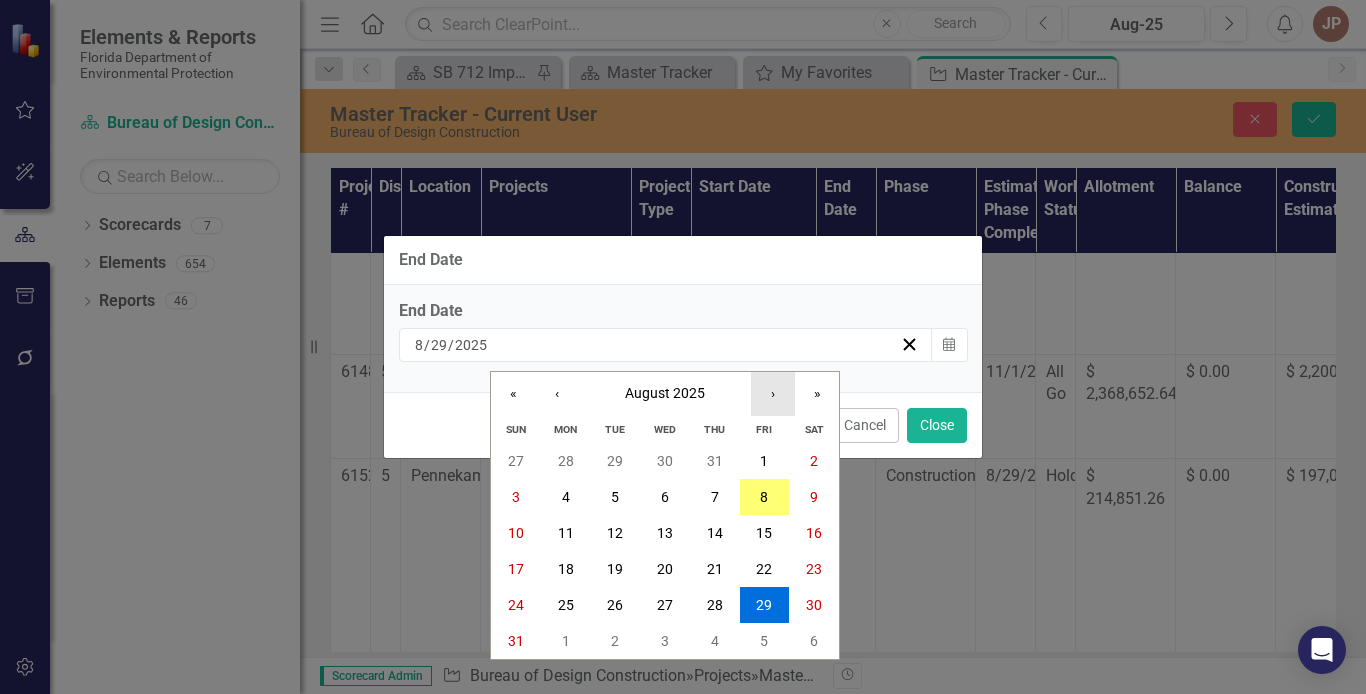 click on "›" at bounding box center (773, 394) 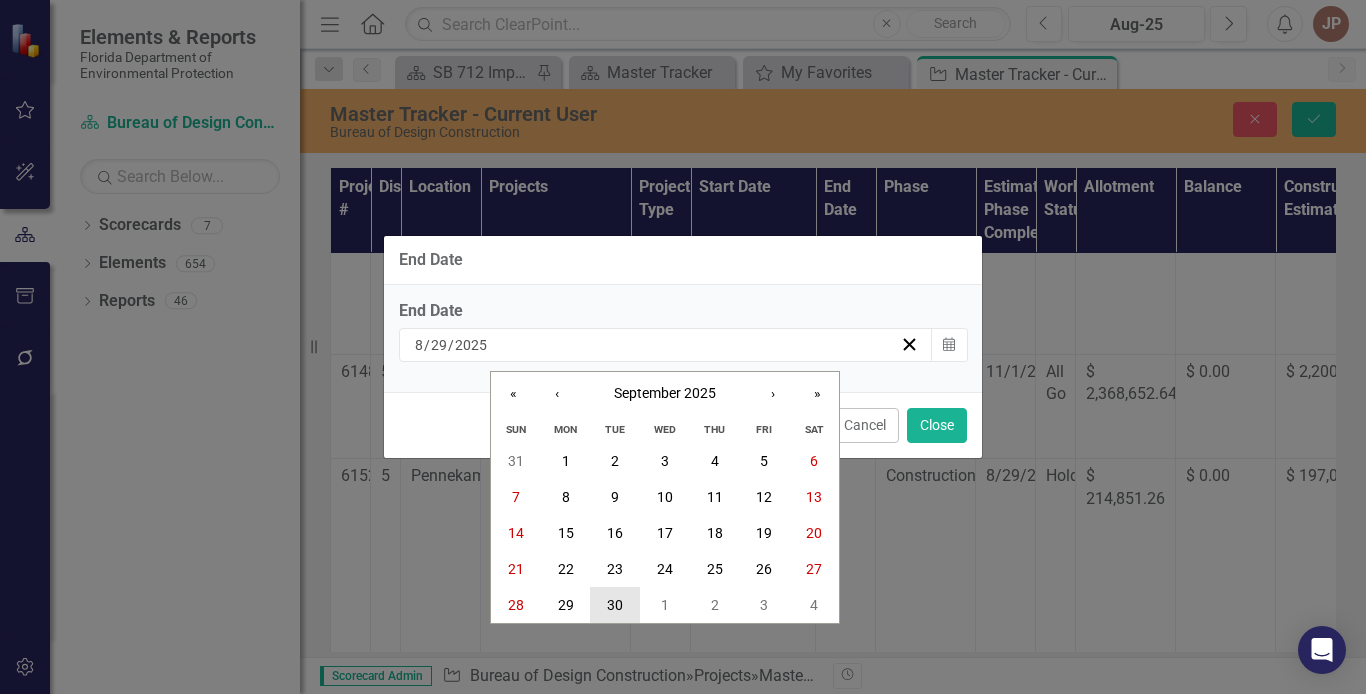 click on "30" at bounding box center (615, 605) 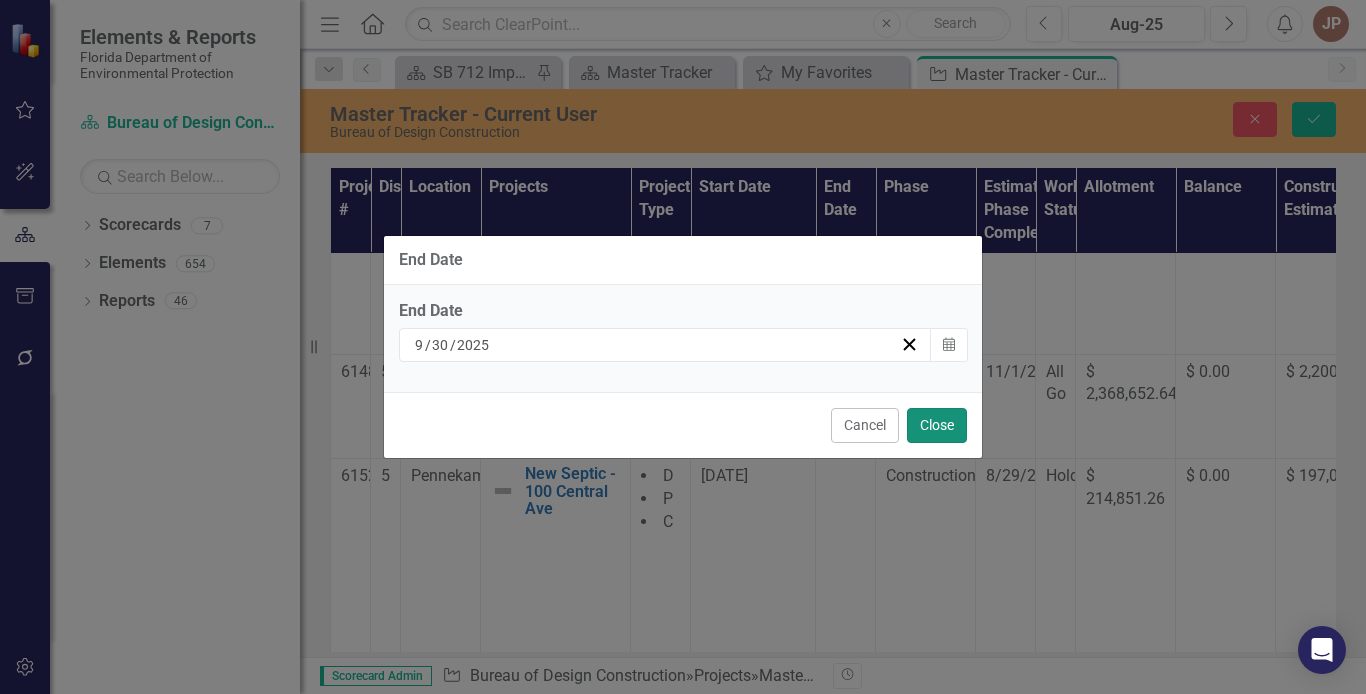click on "Close" at bounding box center [937, 425] 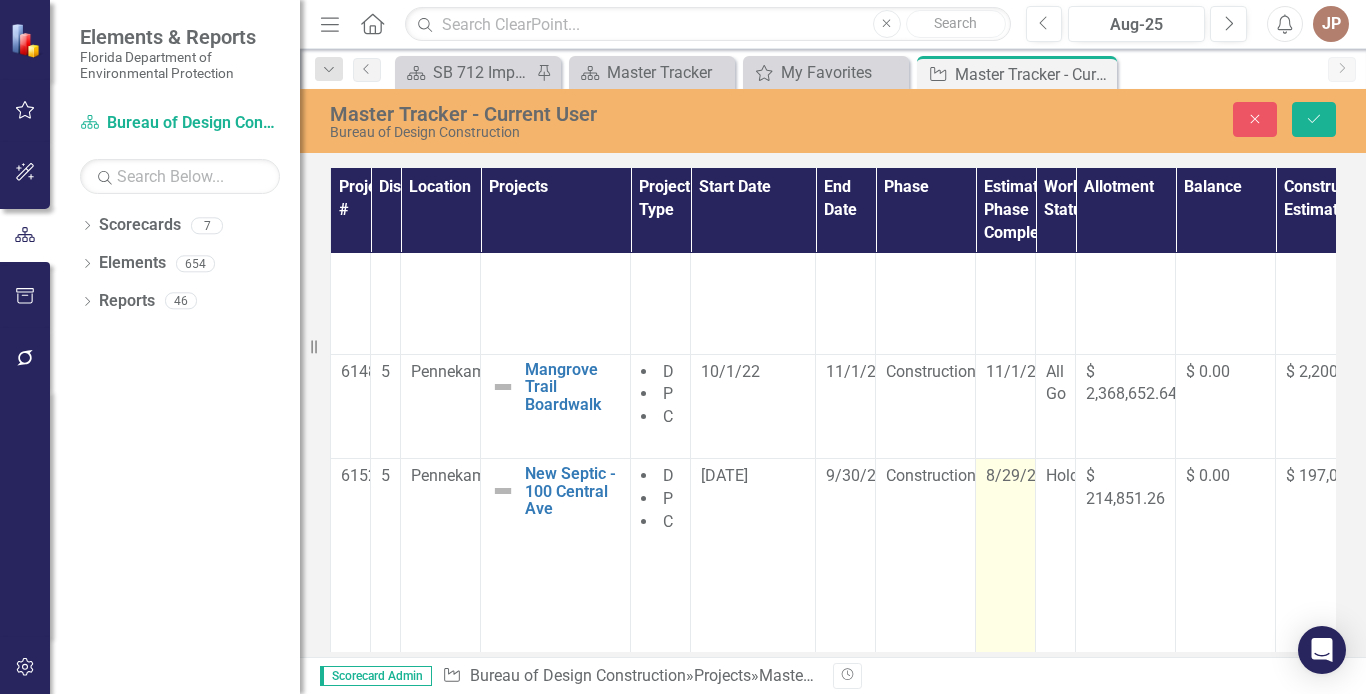 click on "8/29/25" at bounding box center (1006, 556) 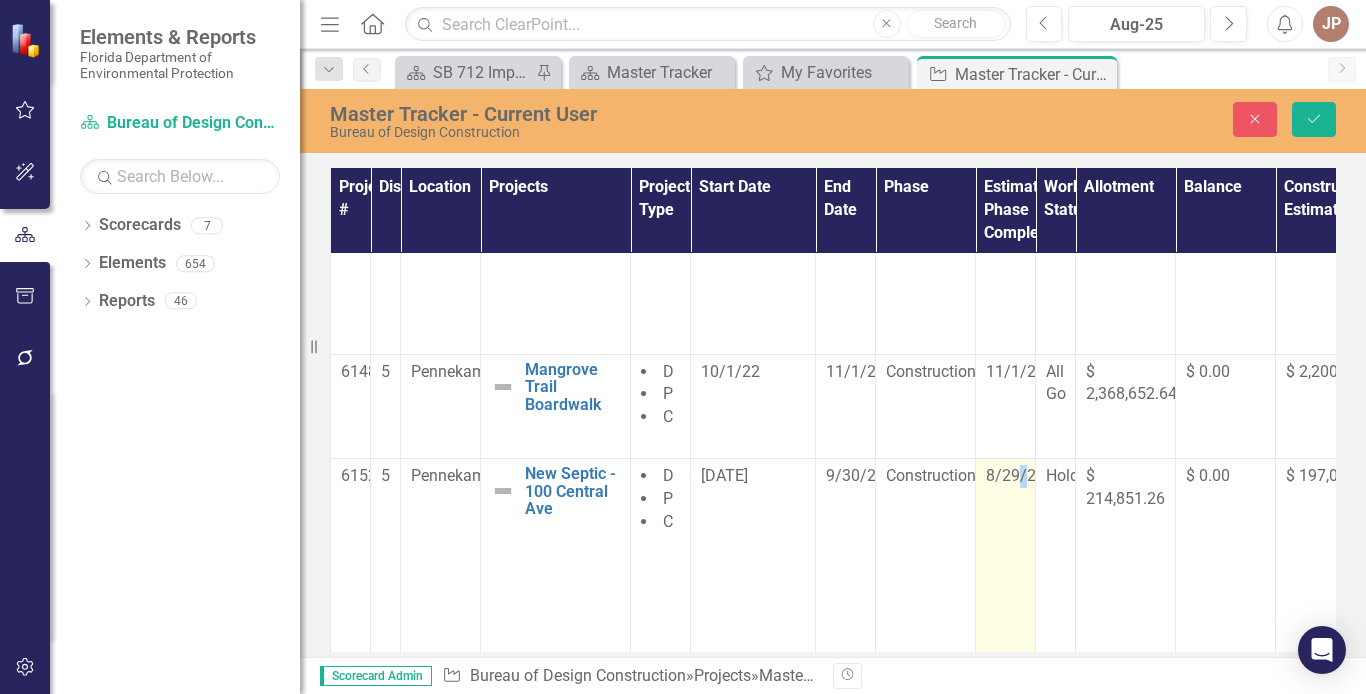 click on "8/29/25" at bounding box center [1006, 556] 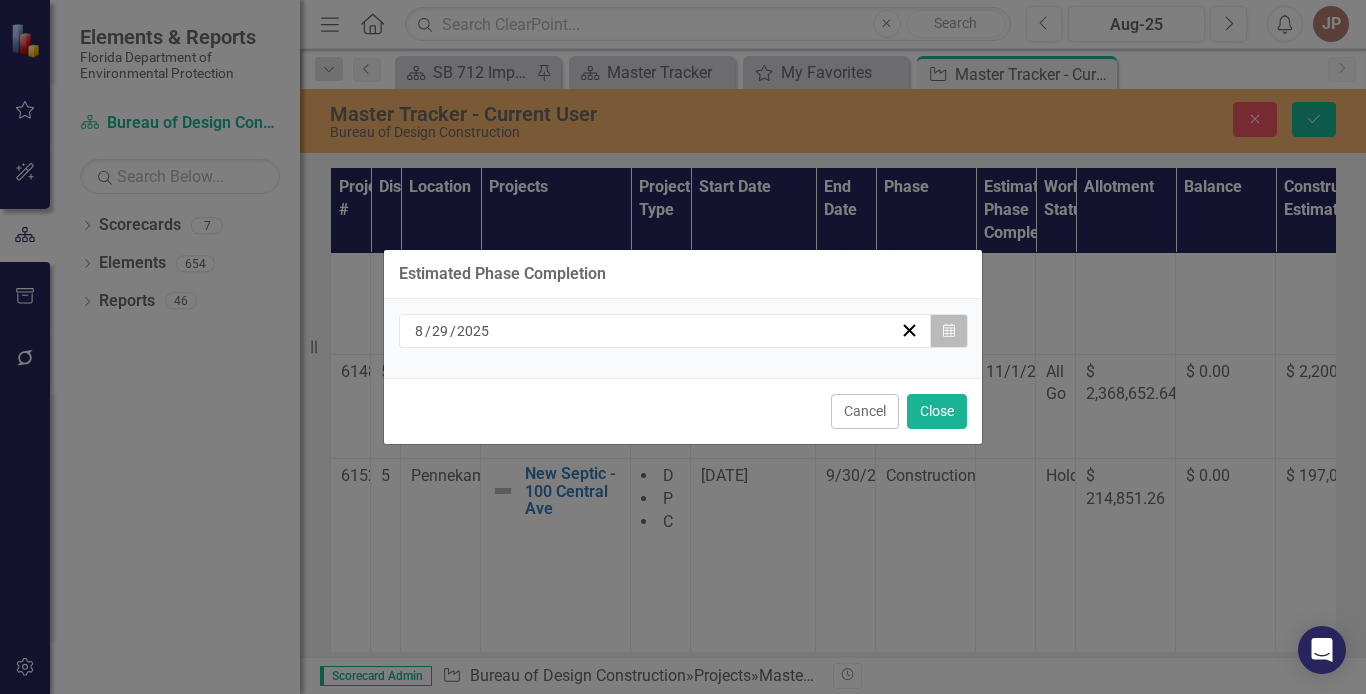 click on "Calendar" 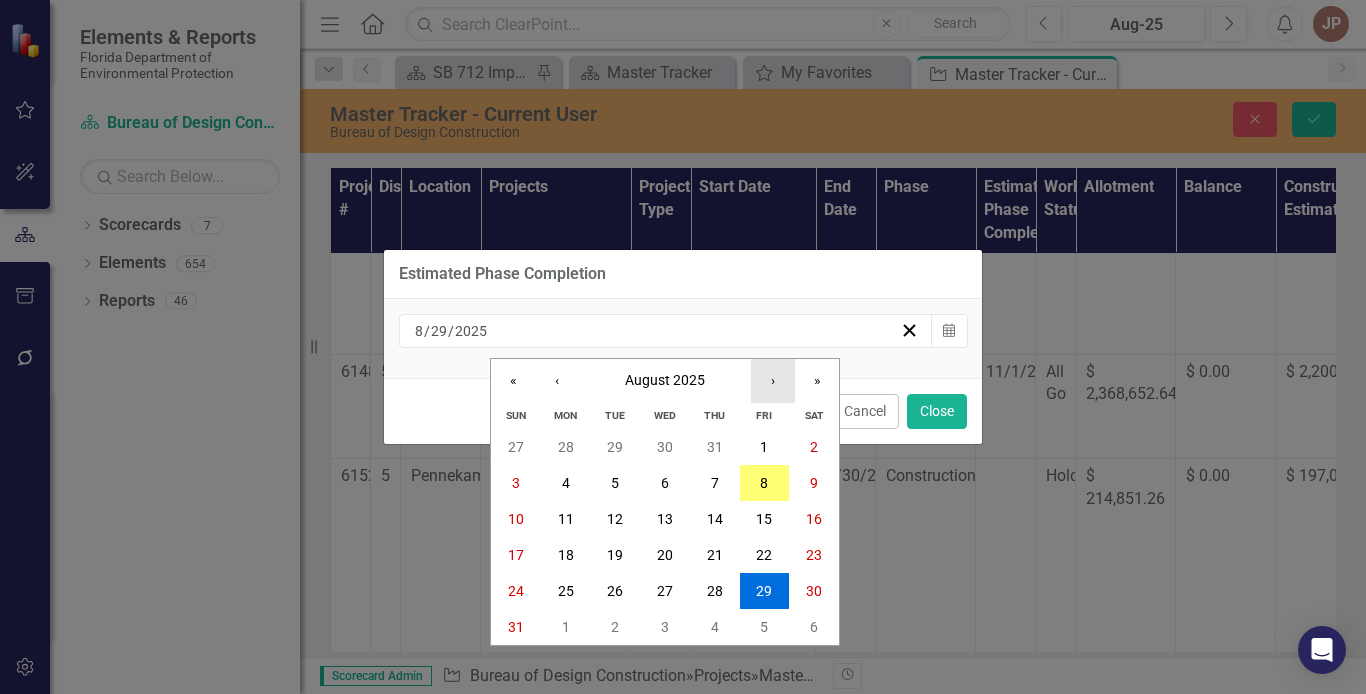 click on "›" at bounding box center [773, 381] 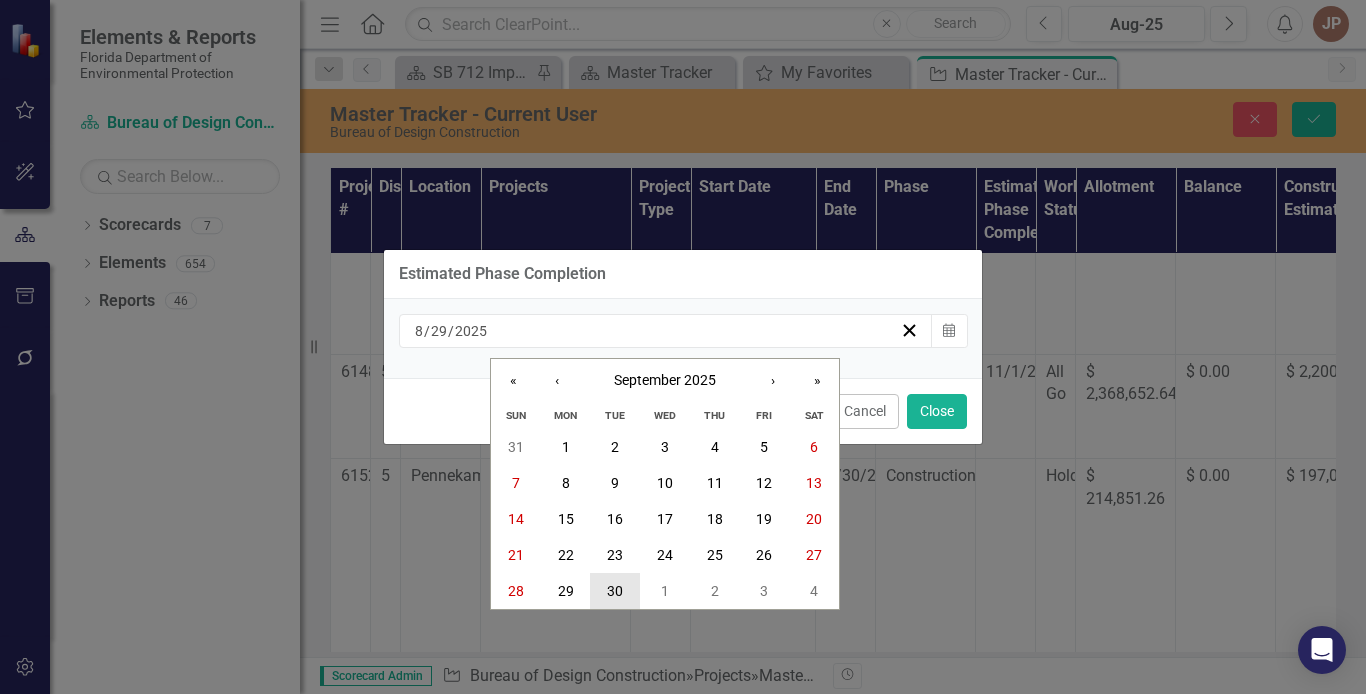click on "30" at bounding box center (615, 591) 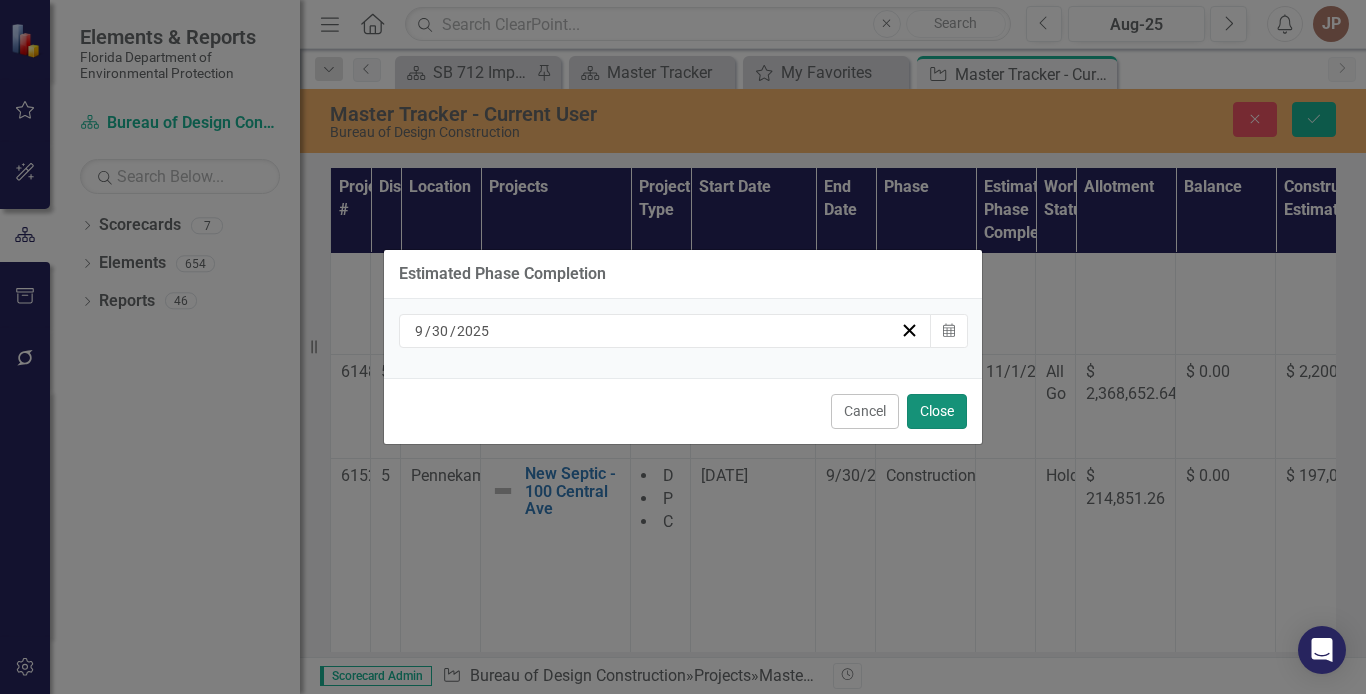 click on "Close" at bounding box center [937, 411] 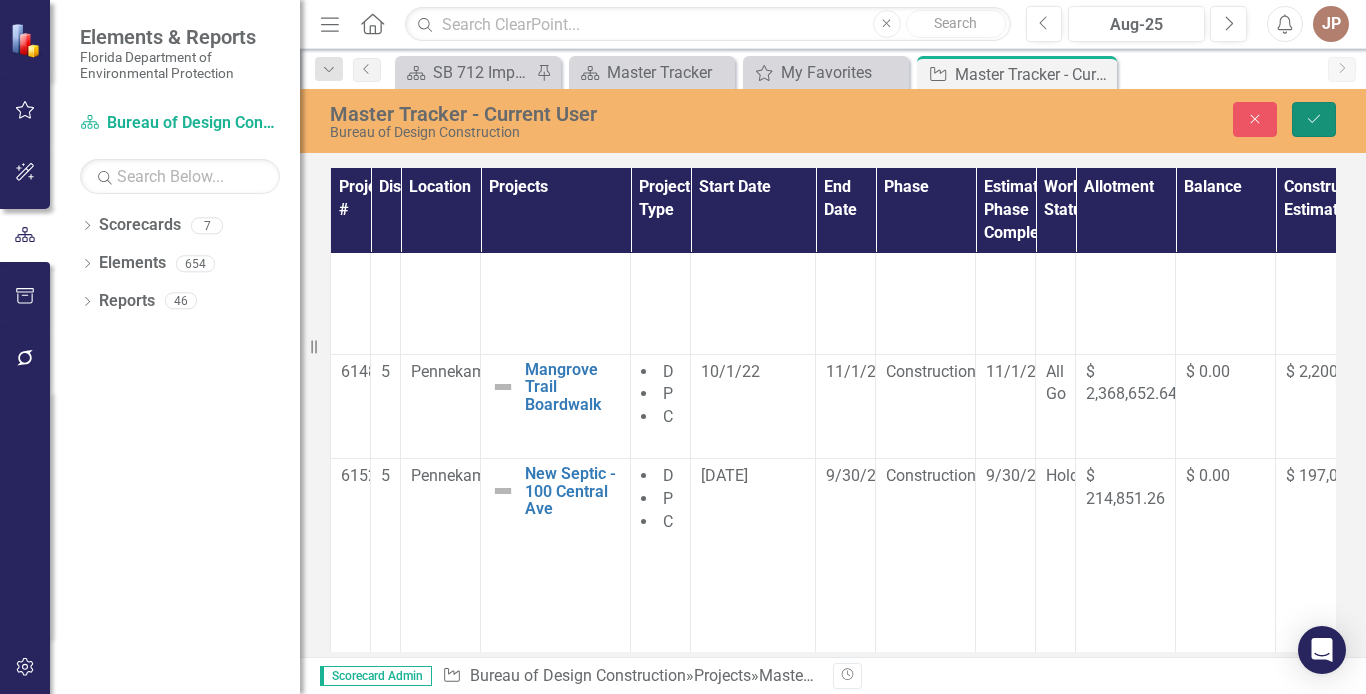 click on "Save" at bounding box center [1314, 119] 